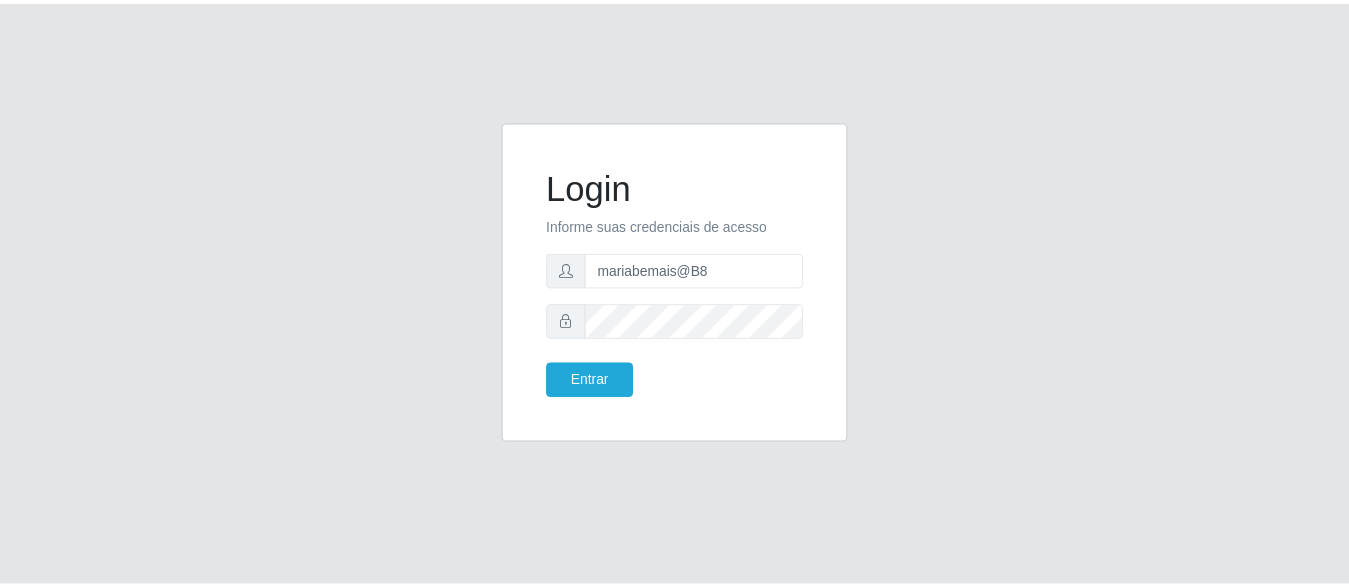 scroll, scrollTop: 0, scrollLeft: 0, axis: both 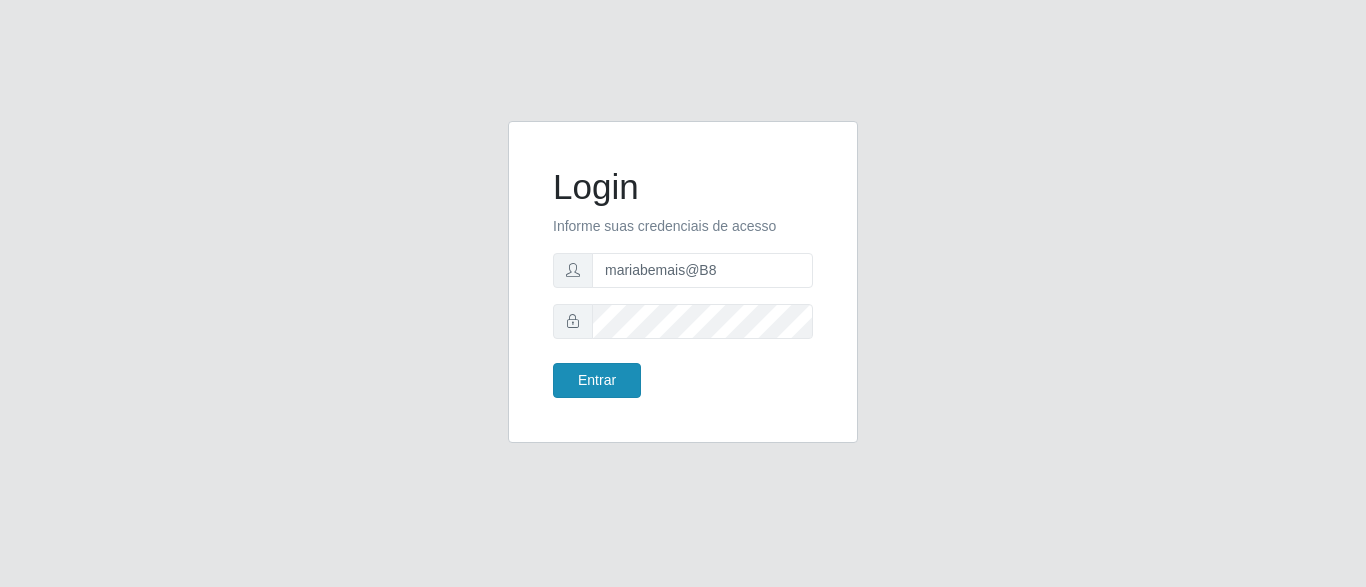 click on "Entrar" at bounding box center (597, 380) 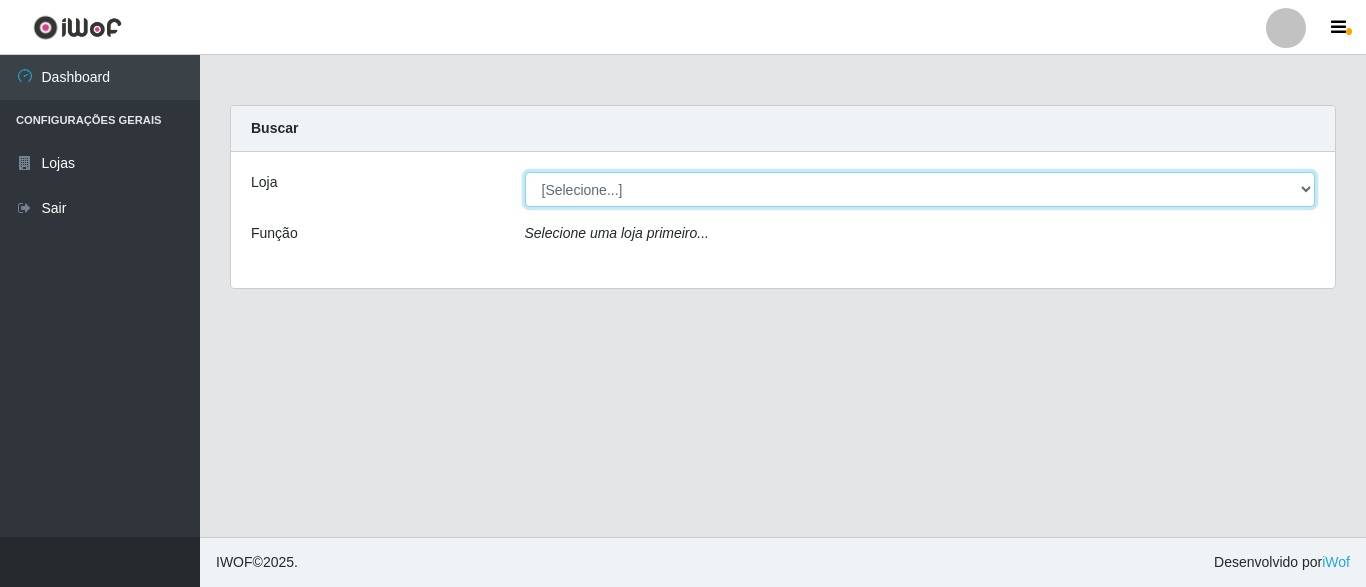 click on "[Selecione...] Bemais Supermercados - B8 [PERSON_NAME]" at bounding box center [920, 189] 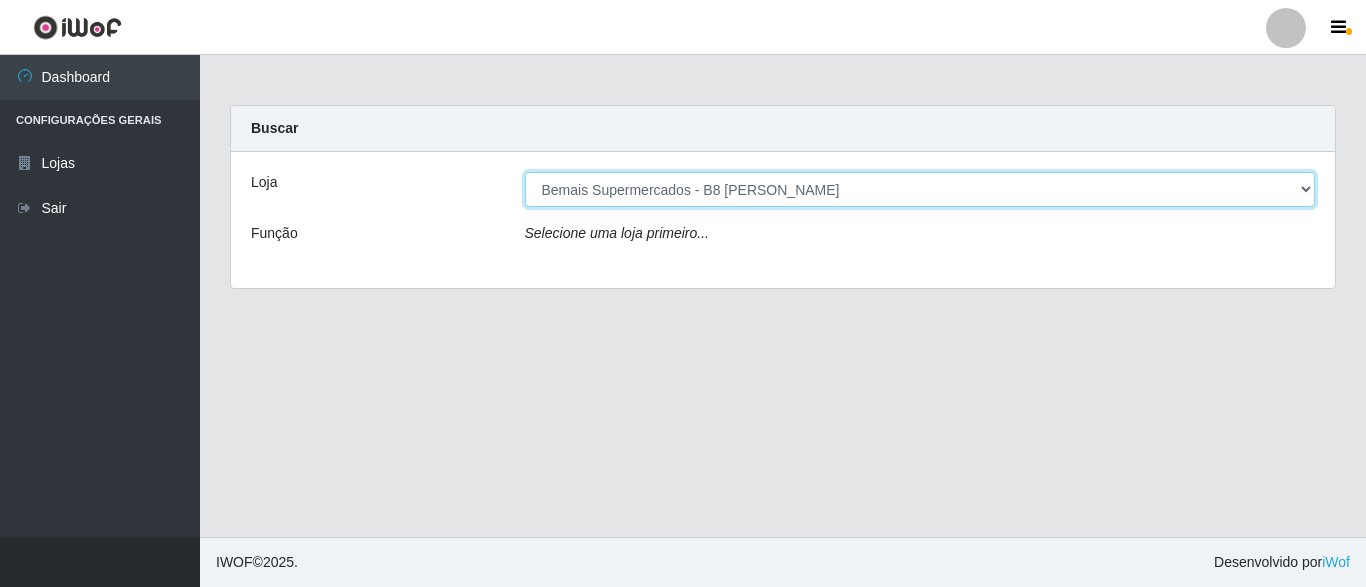 click on "Bemais Supermercados - B8 [PERSON_NAME]" at bounding box center [0, 0] 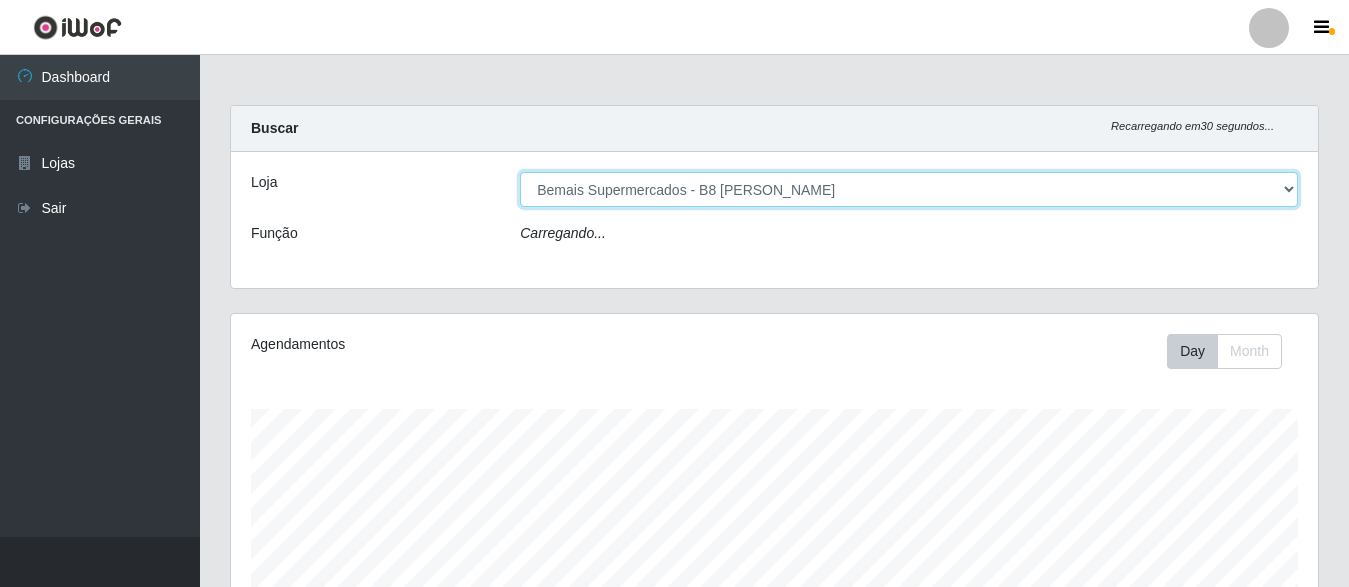 scroll, scrollTop: 999585, scrollLeft: 998913, axis: both 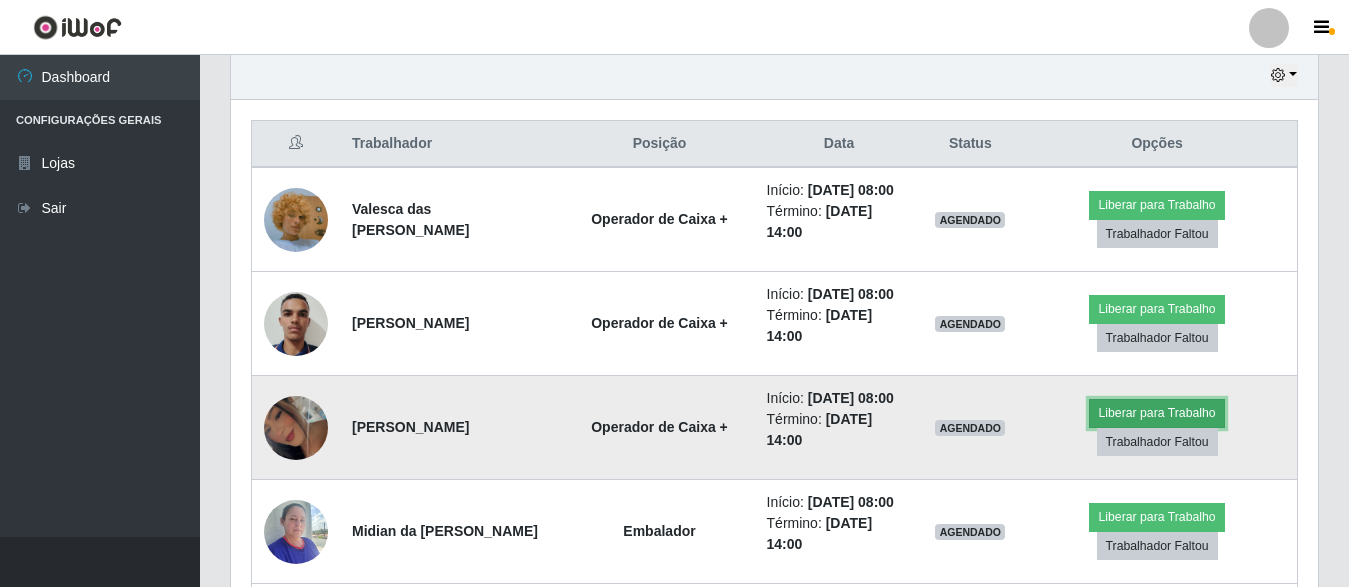 click on "Liberar para Trabalho" at bounding box center (1156, 413) 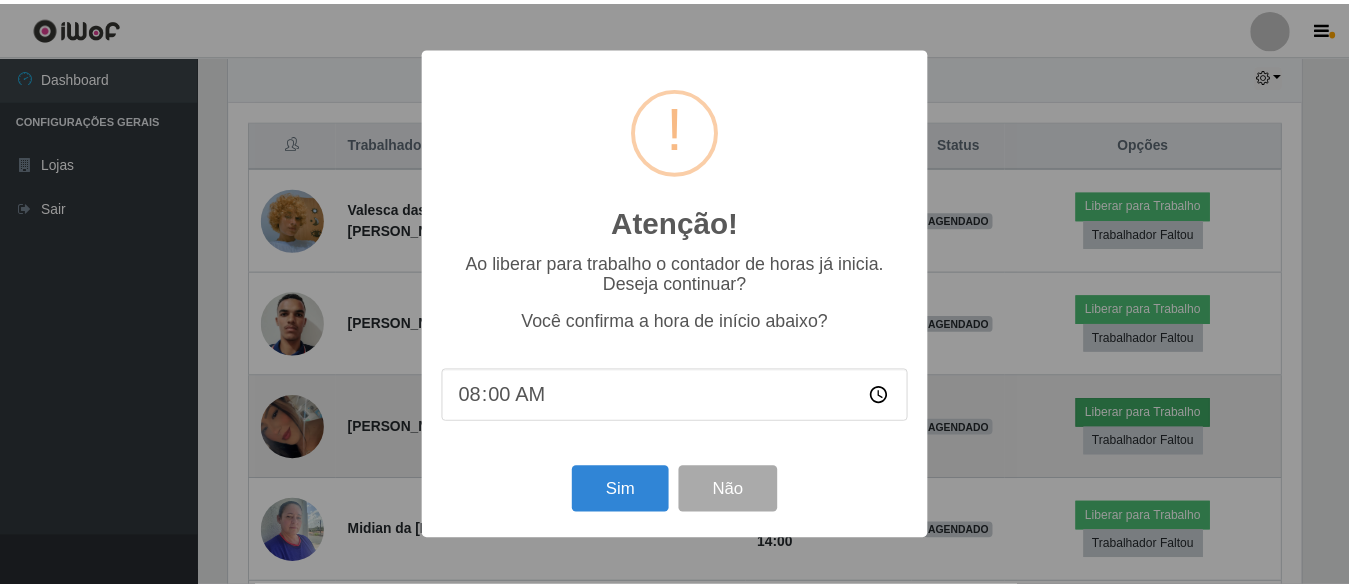 scroll, scrollTop: 999585, scrollLeft: 998913, axis: both 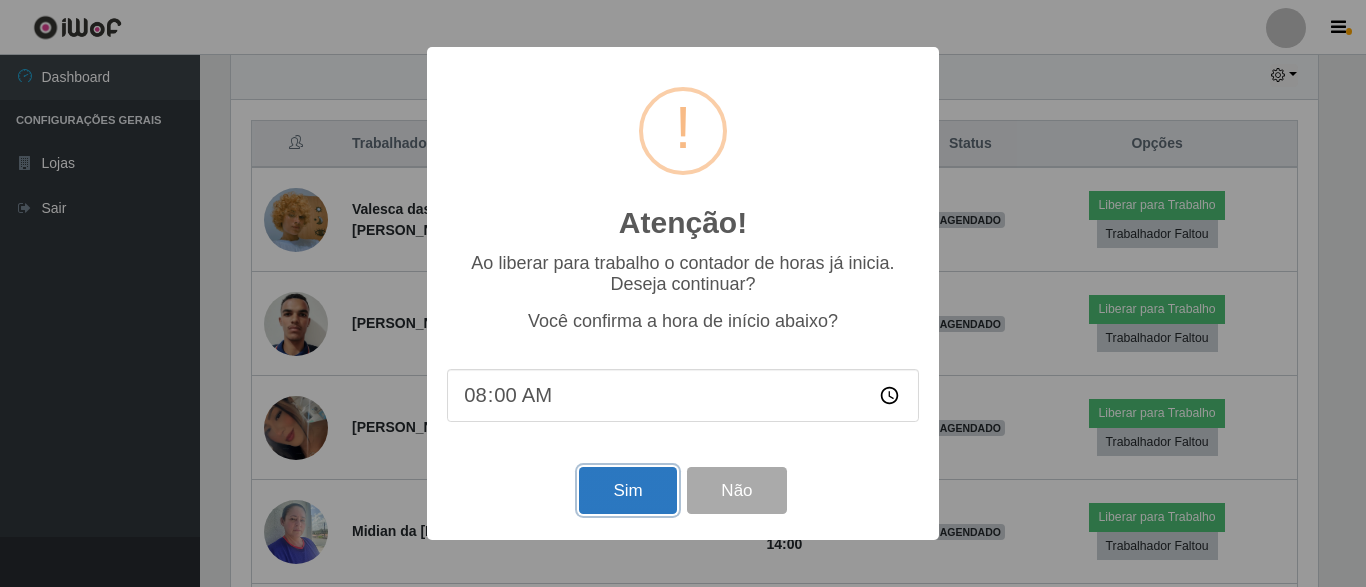 click on "Sim" at bounding box center [627, 490] 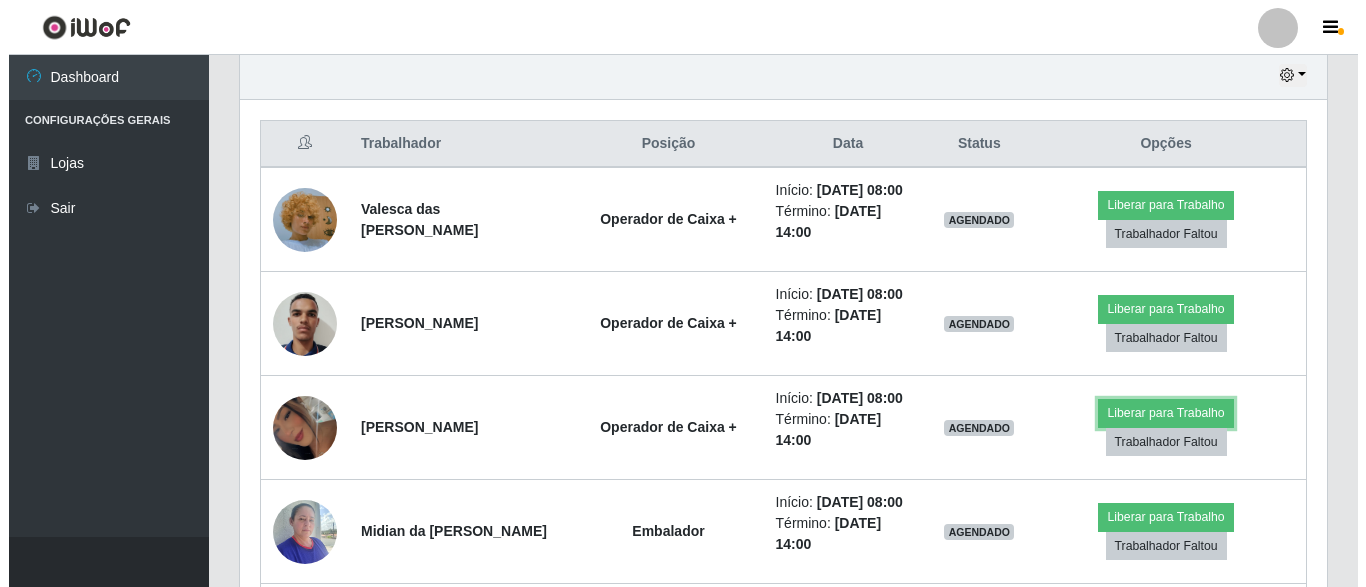 scroll, scrollTop: 385, scrollLeft: 0, axis: vertical 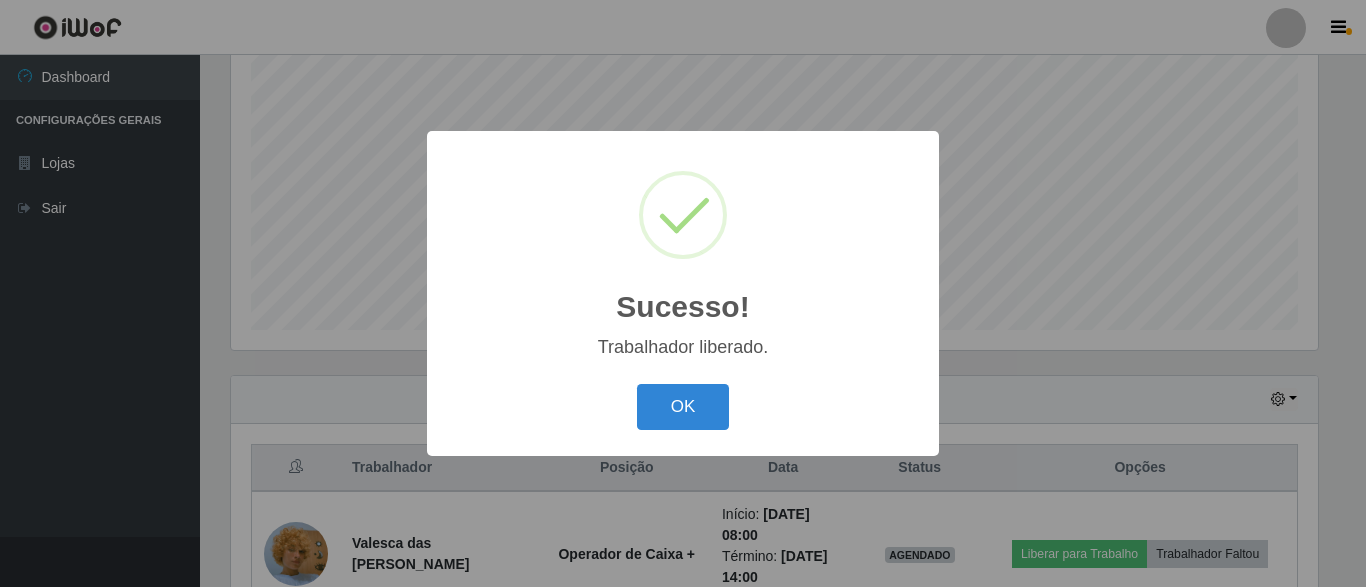 drag, startPoint x: 681, startPoint y: 418, endPoint x: 658, endPoint y: 435, distance: 28.600698 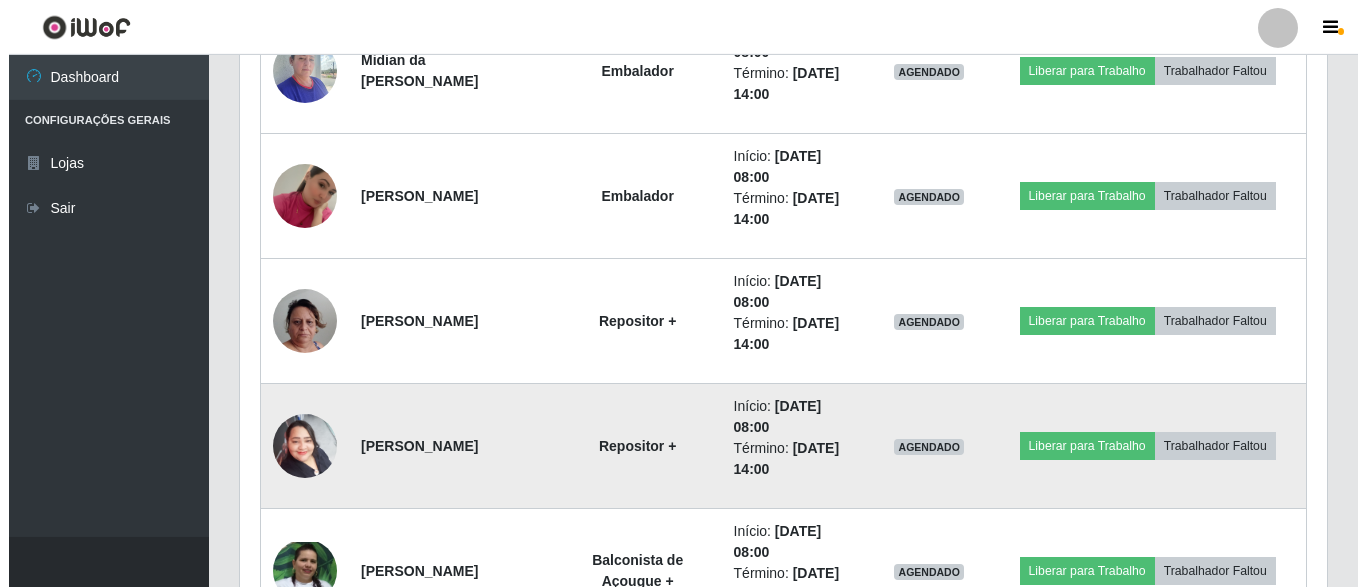 scroll, scrollTop: 1303, scrollLeft: 0, axis: vertical 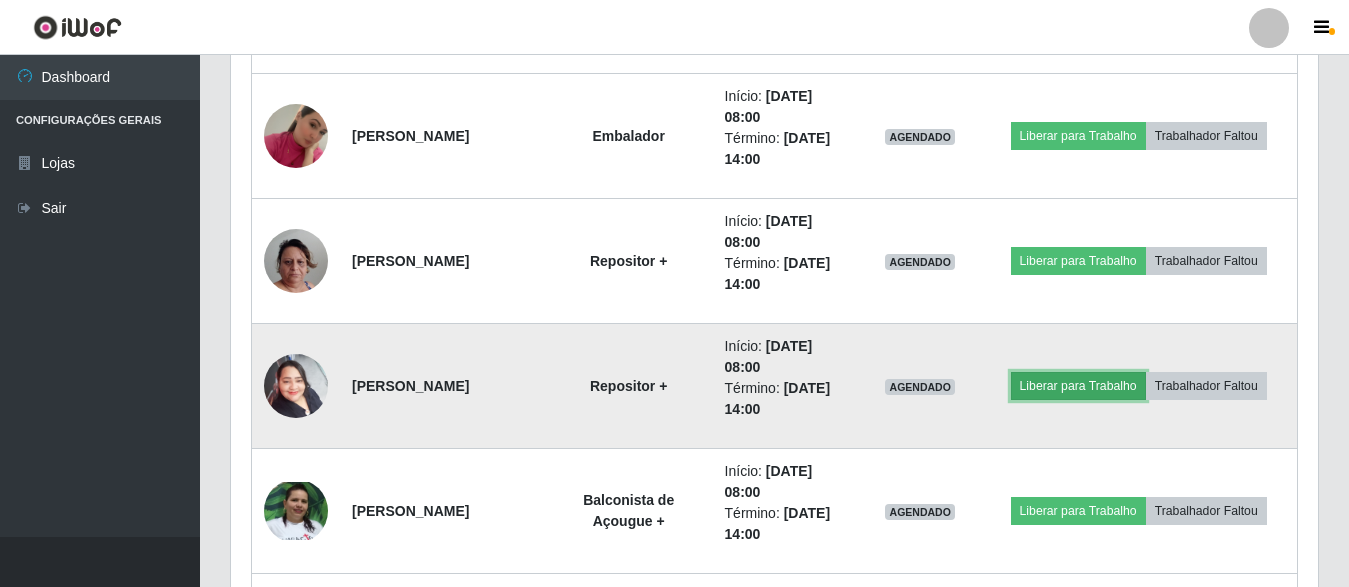 click on "Liberar para Trabalho" at bounding box center [1078, 386] 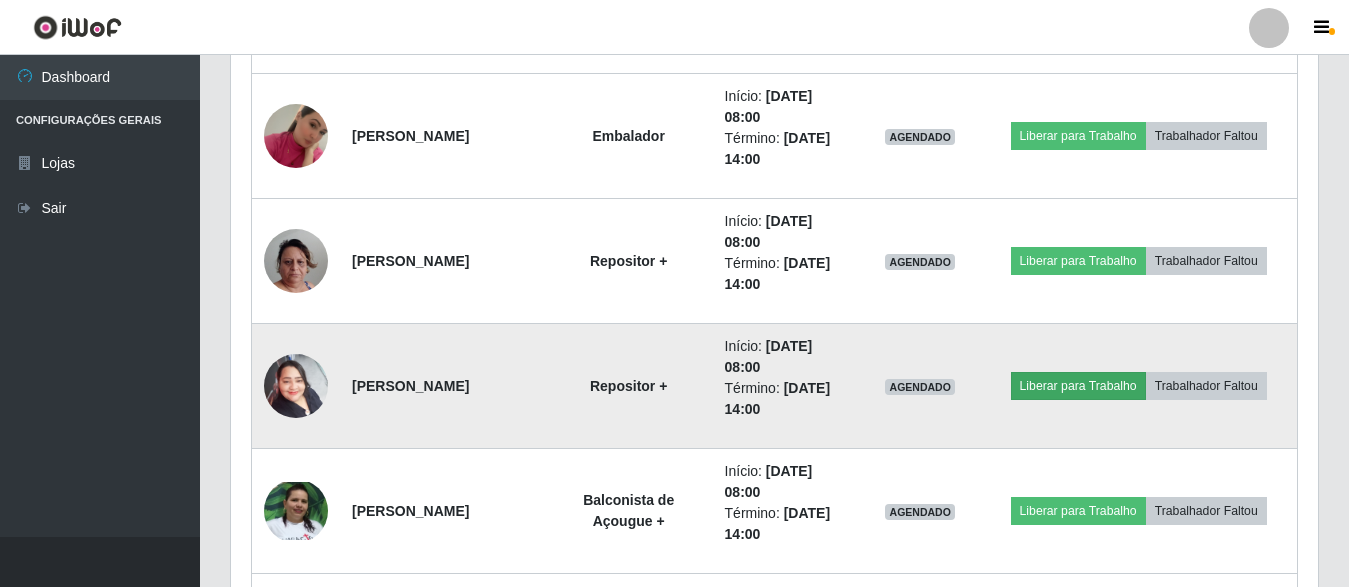 scroll, scrollTop: 999585, scrollLeft: 998913, axis: both 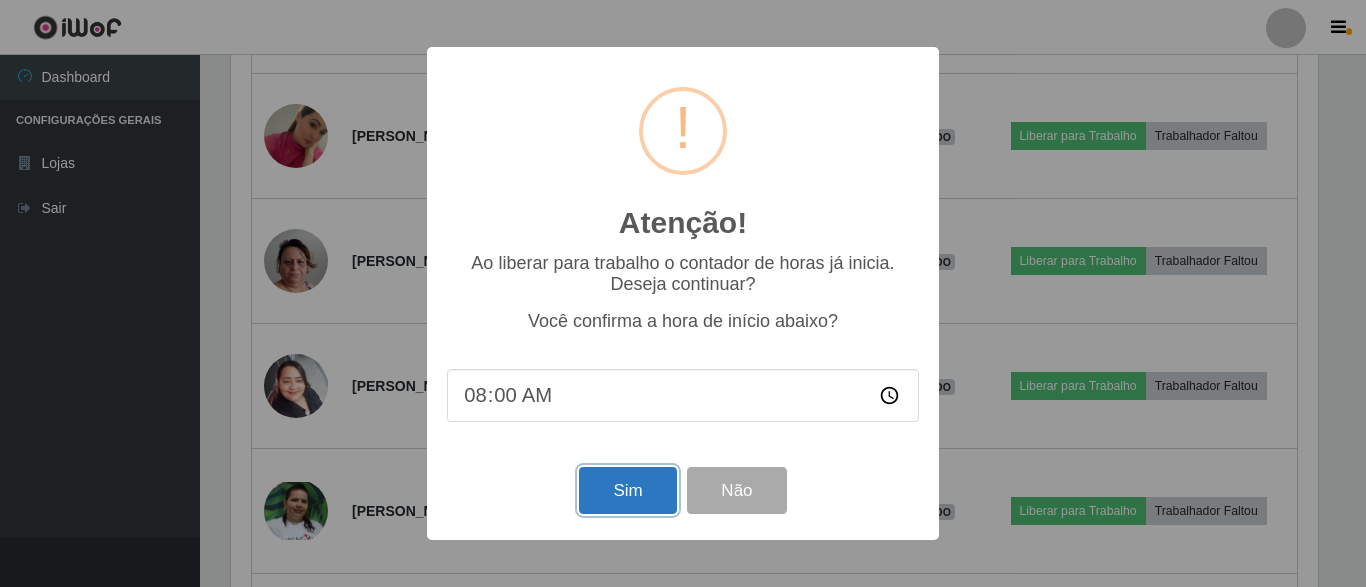 click on "Sim" at bounding box center (627, 490) 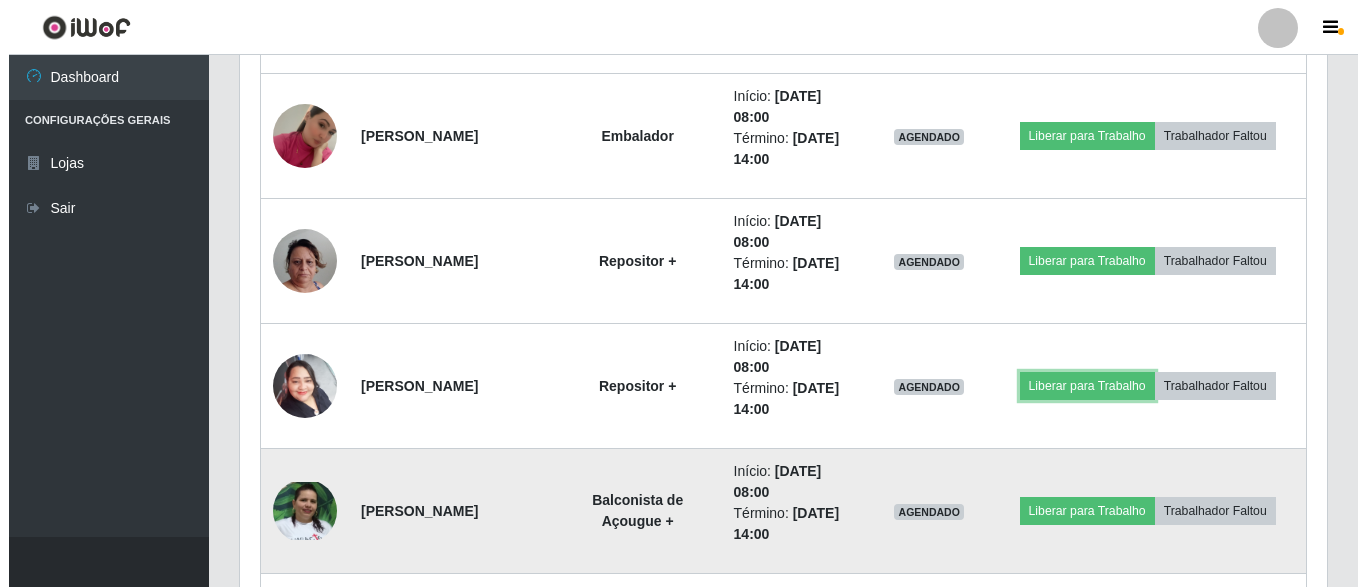 scroll, scrollTop: 385, scrollLeft: 0, axis: vertical 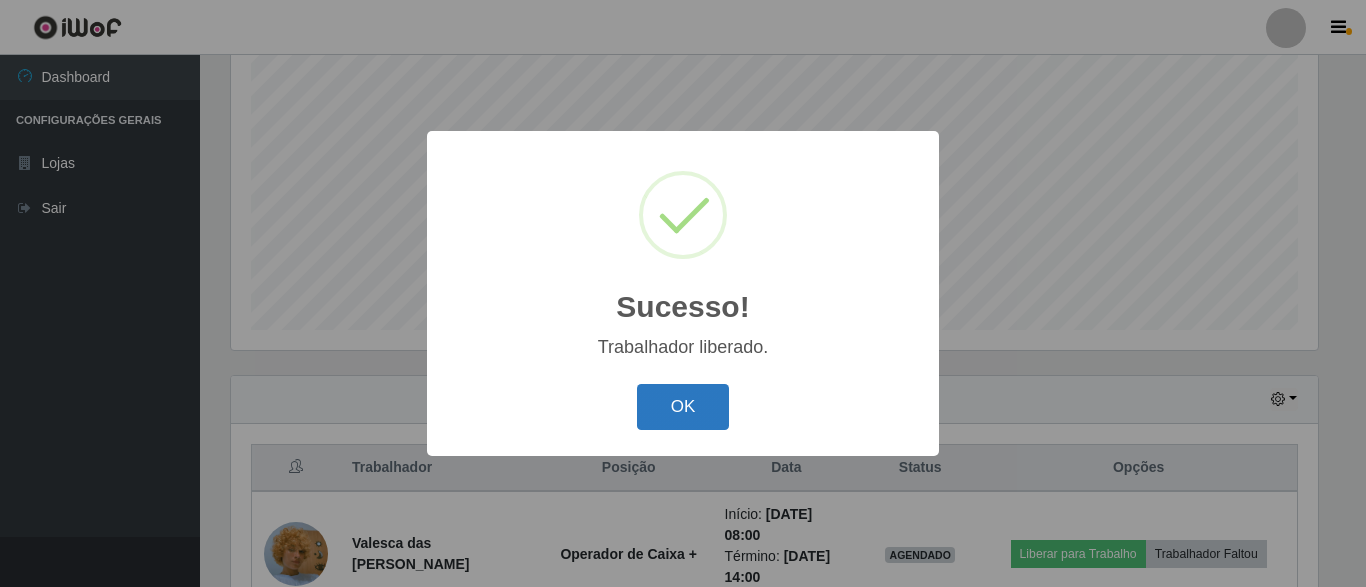 click on "OK" at bounding box center (683, 407) 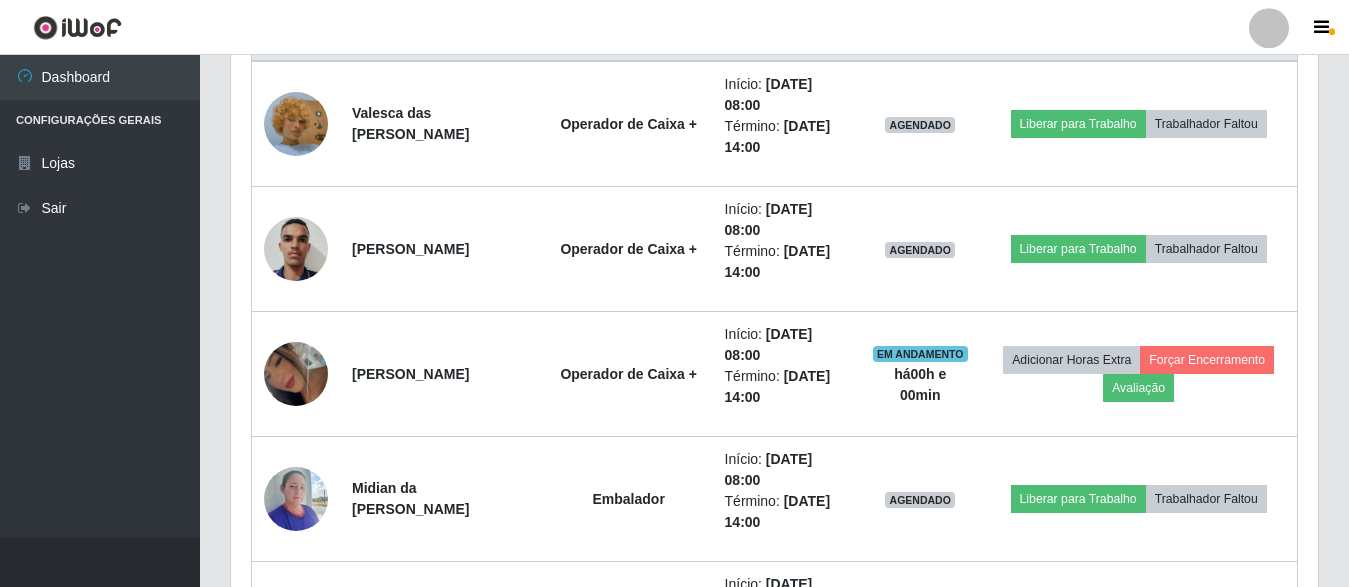 scroll, scrollTop: 827, scrollLeft: 0, axis: vertical 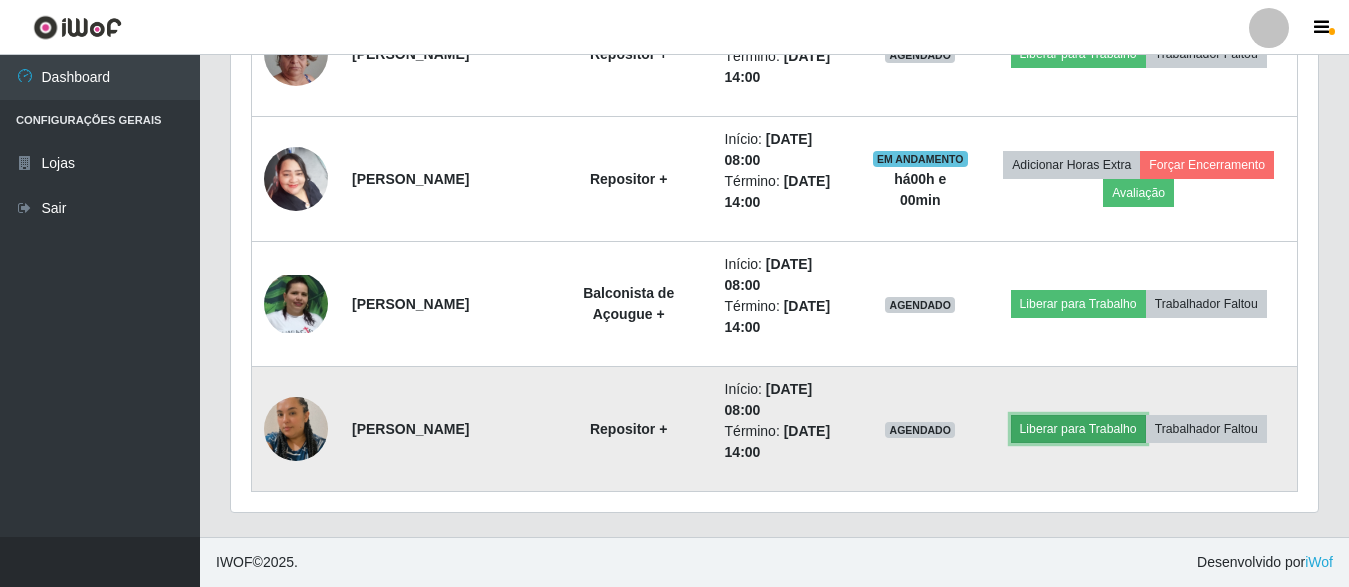 click on "Liberar para Trabalho" at bounding box center (1078, 429) 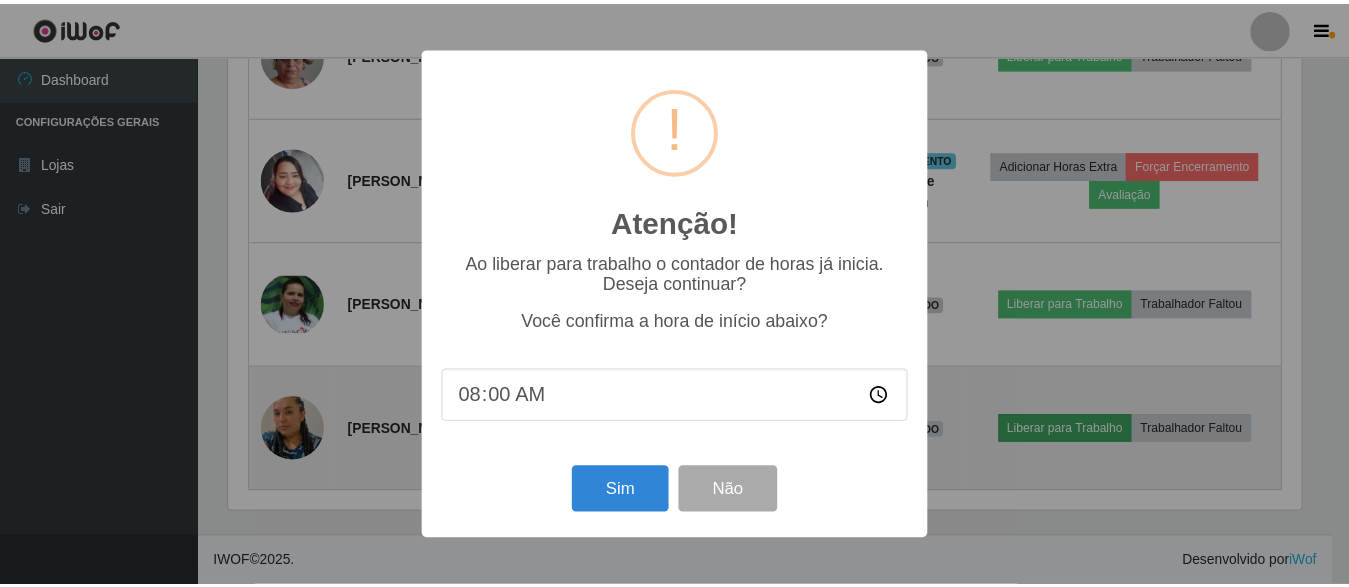 scroll, scrollTop: 999585, scrollLeft: 998913, axis: both 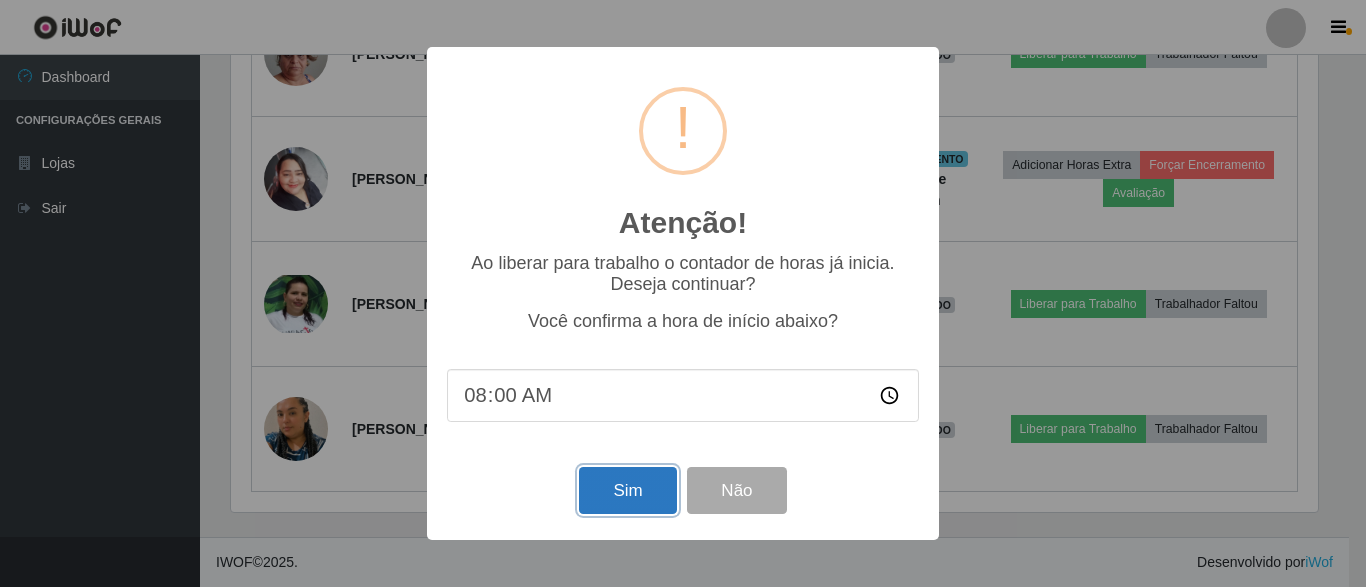 click on "Sim" at bounding box center (627, 490) 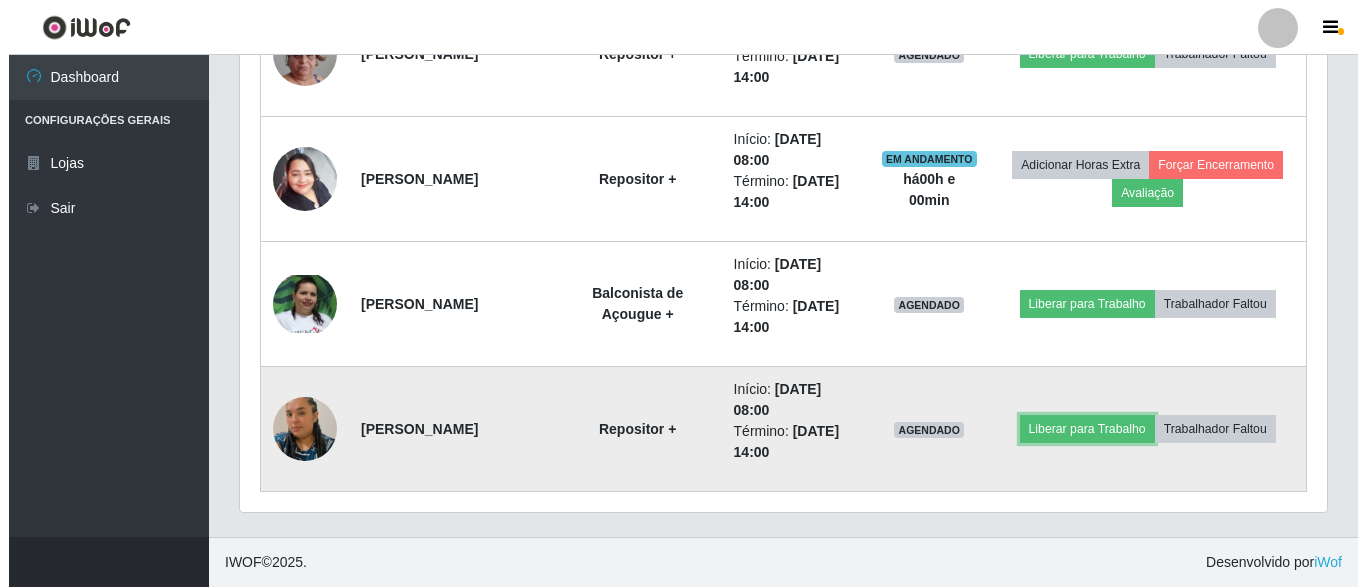 scroll, scrollTop: 385, scrollLeft: 0, axis: vertical 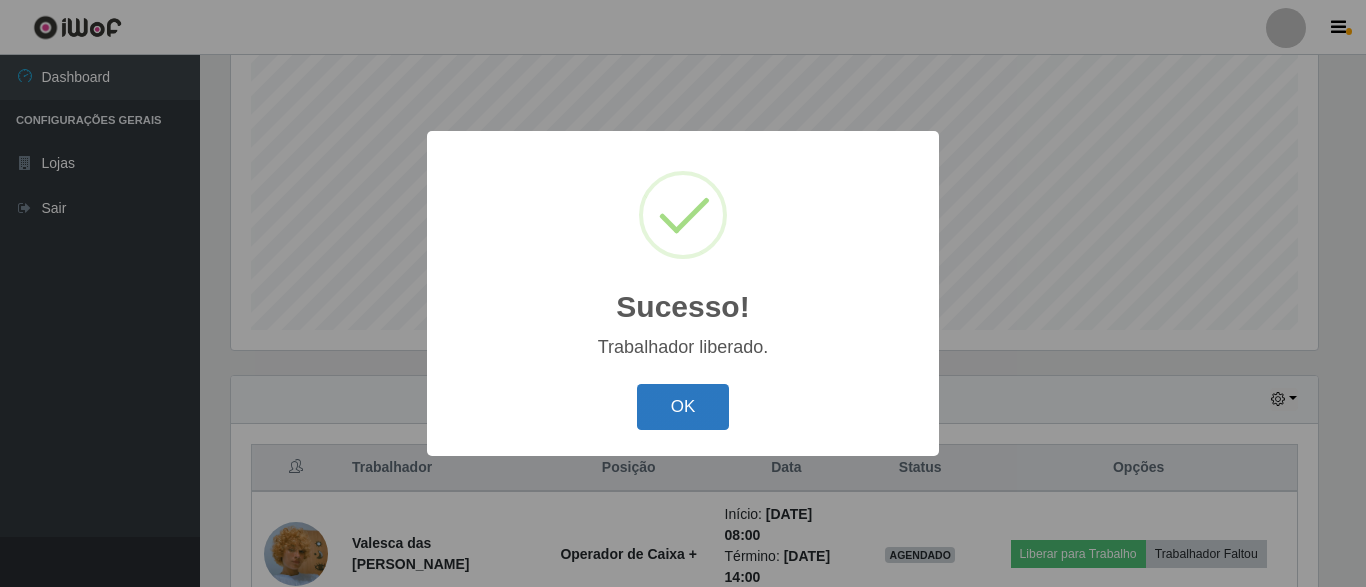 click on "OK" at bounding box center [683, 407] 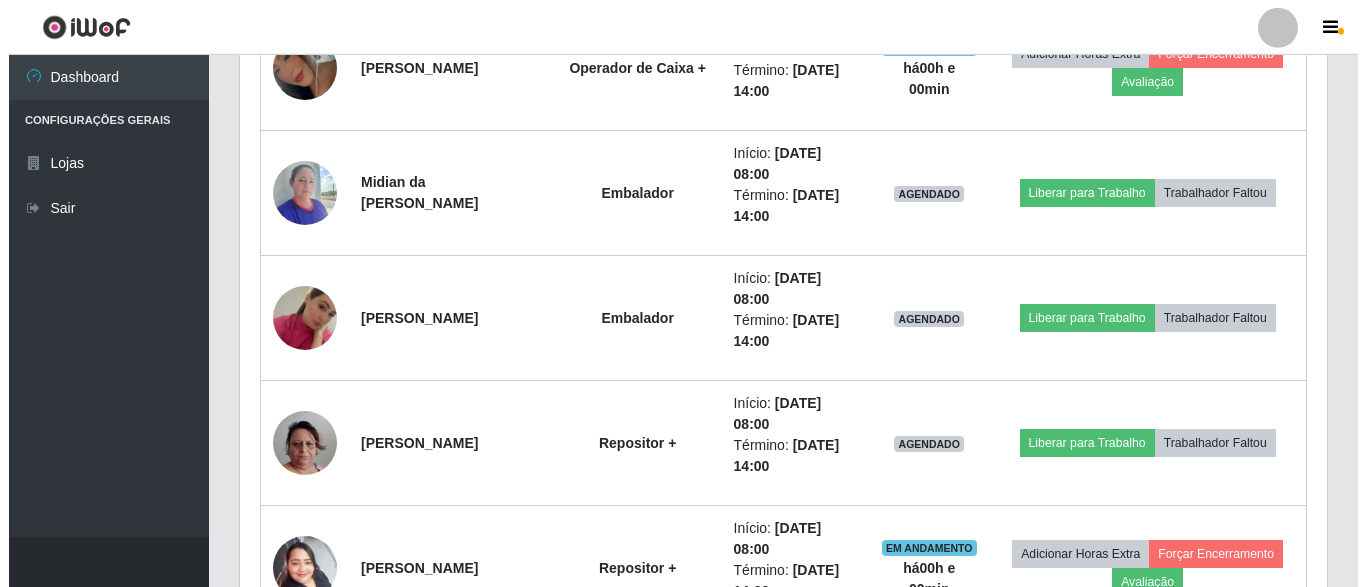 scroll, scrollTop: 1150, scrollLeft: 0, axis: vertical 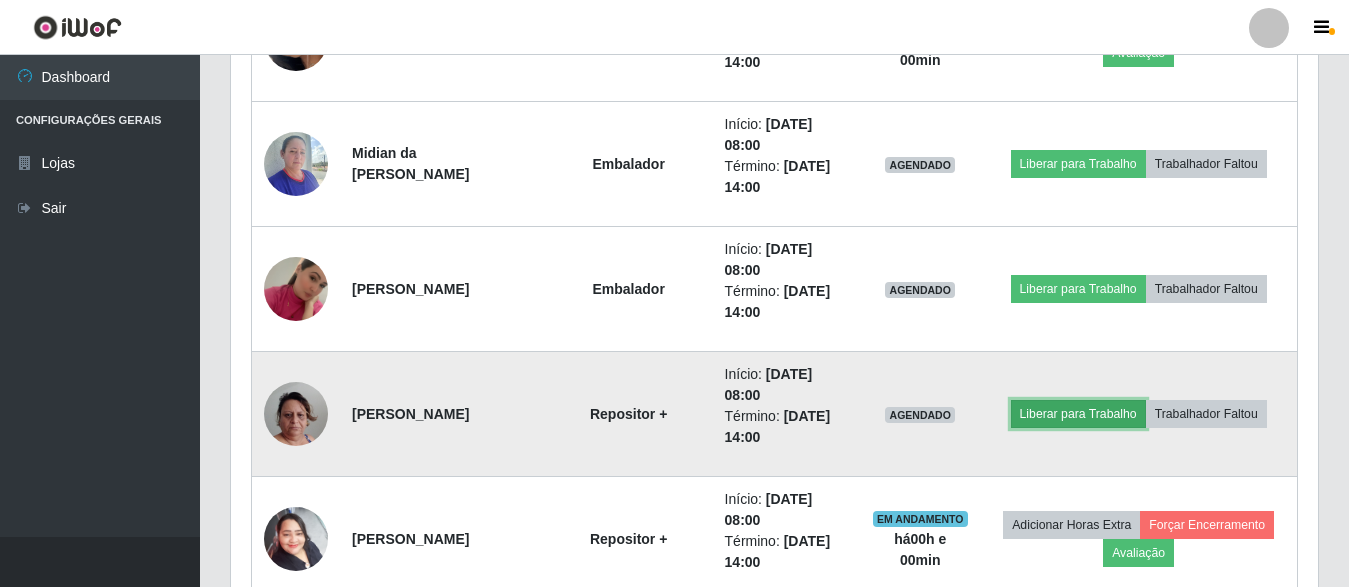 click on "Liberar para Trabalho" at bounding box center (1078, 414) 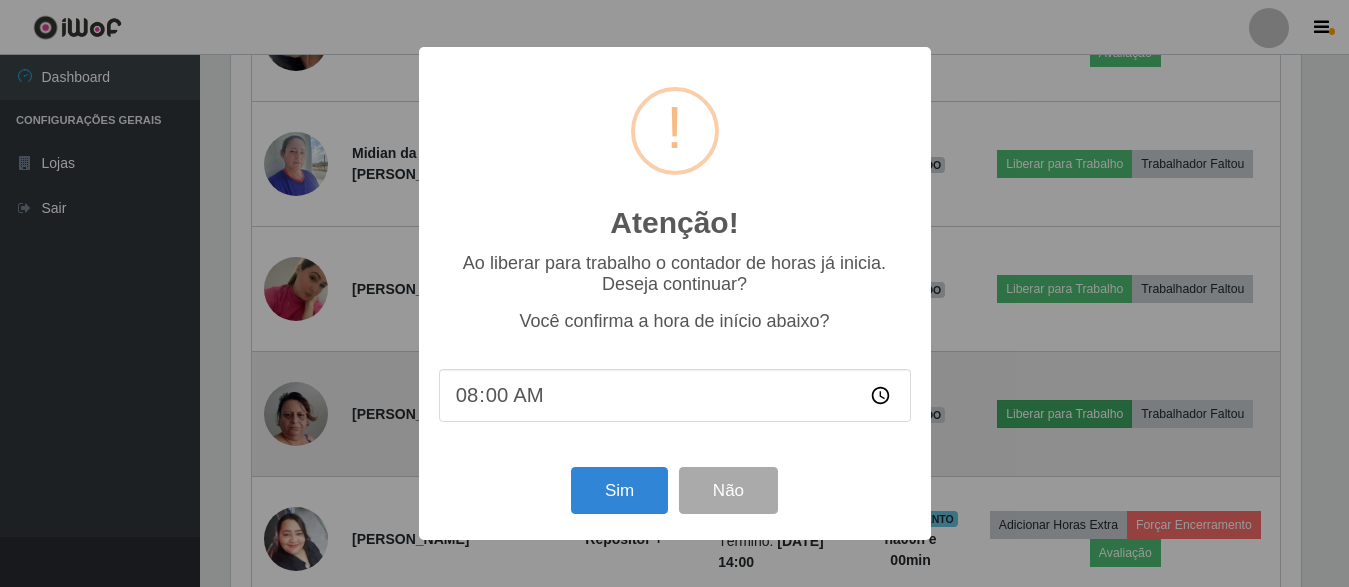 scroll, scrollTop: 999585, scrollLeft: 998913, axis: both 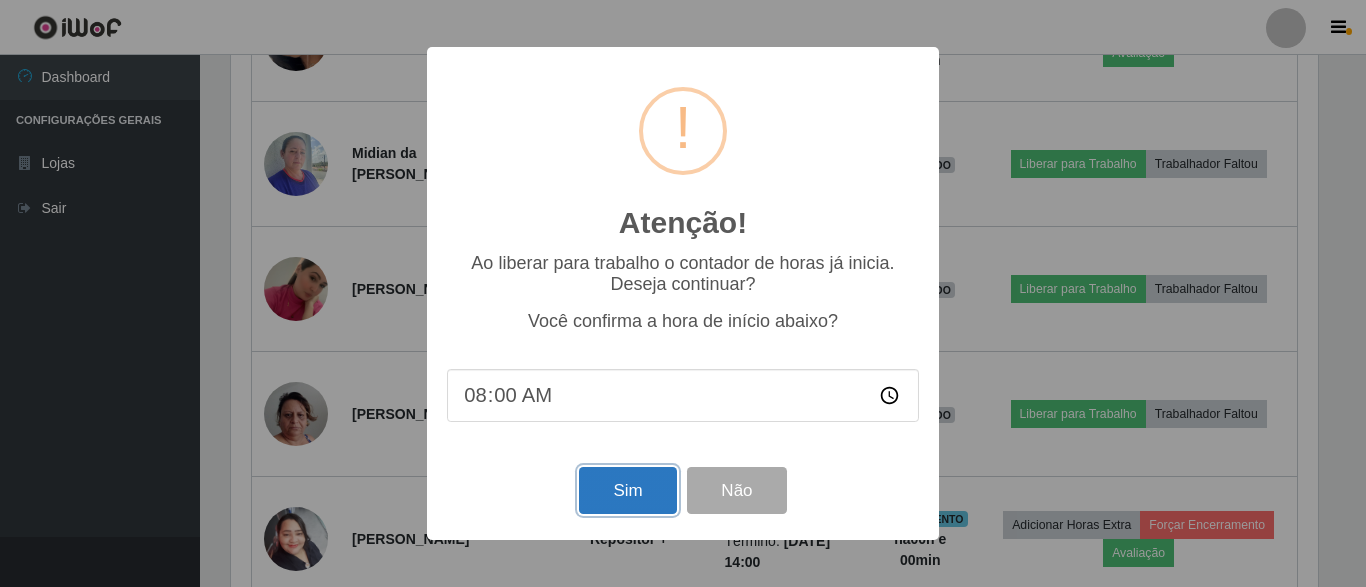 click on "Sim" at bounding box center [627, 490] 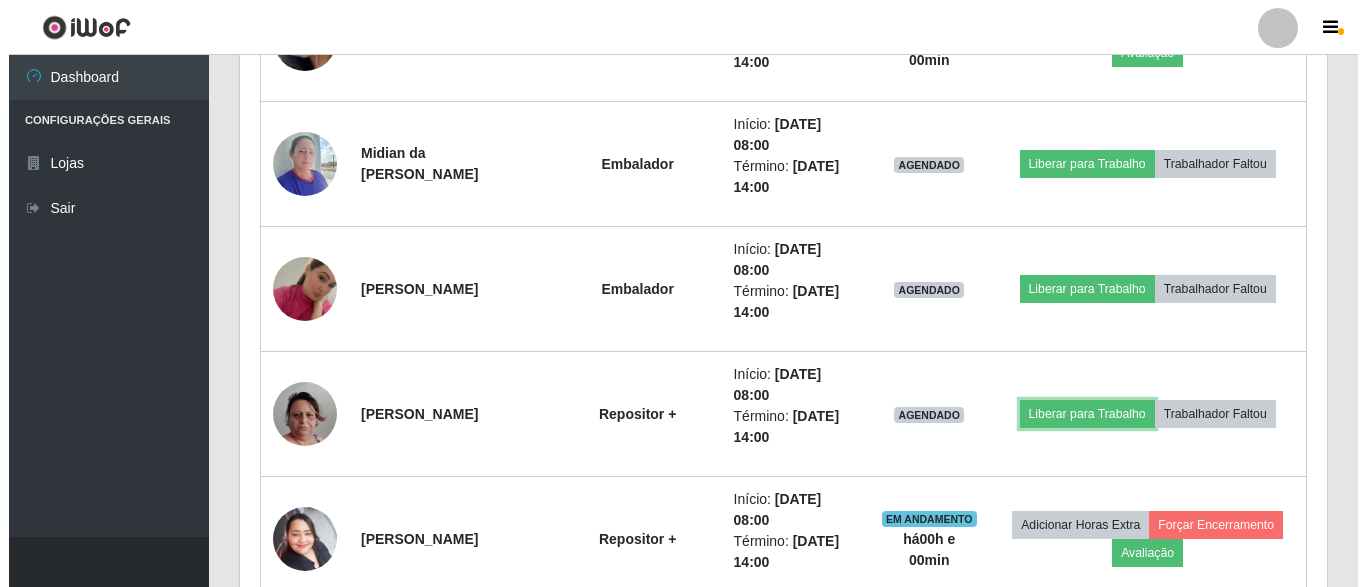 scroll, scrollTop: 385, scrollLeft: 0, axis: vertical 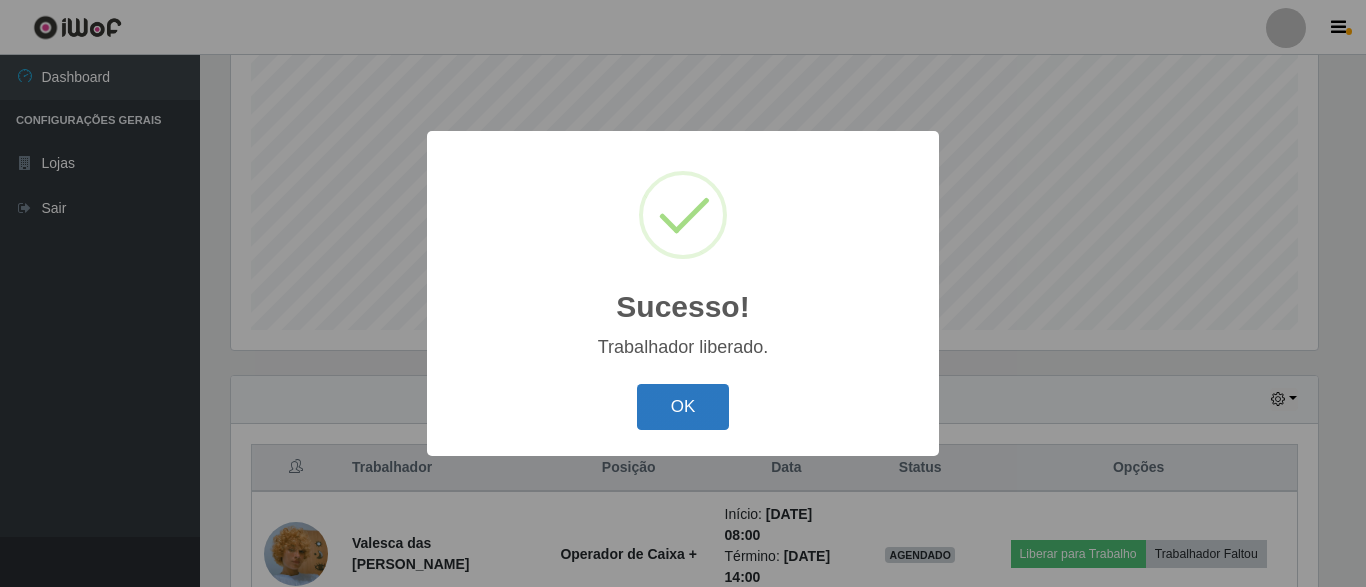 click on "OK" at bounding box center [683, 407] 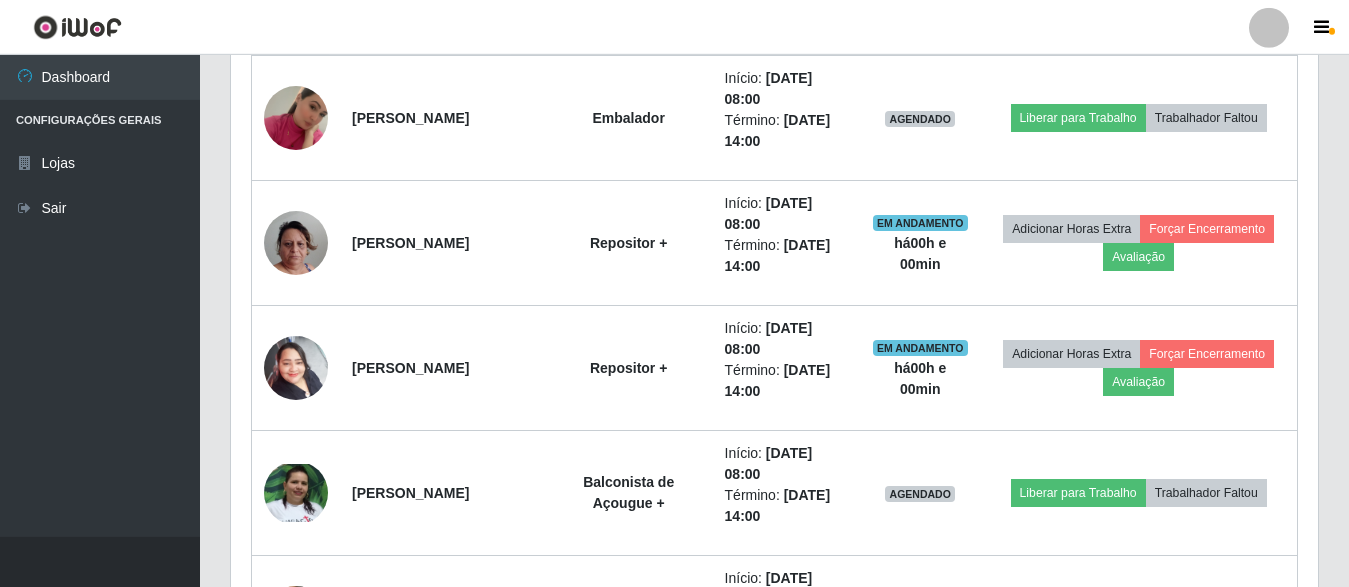 scroll, scrollTop: 1510, scrollLeft: 0, axis: vertical 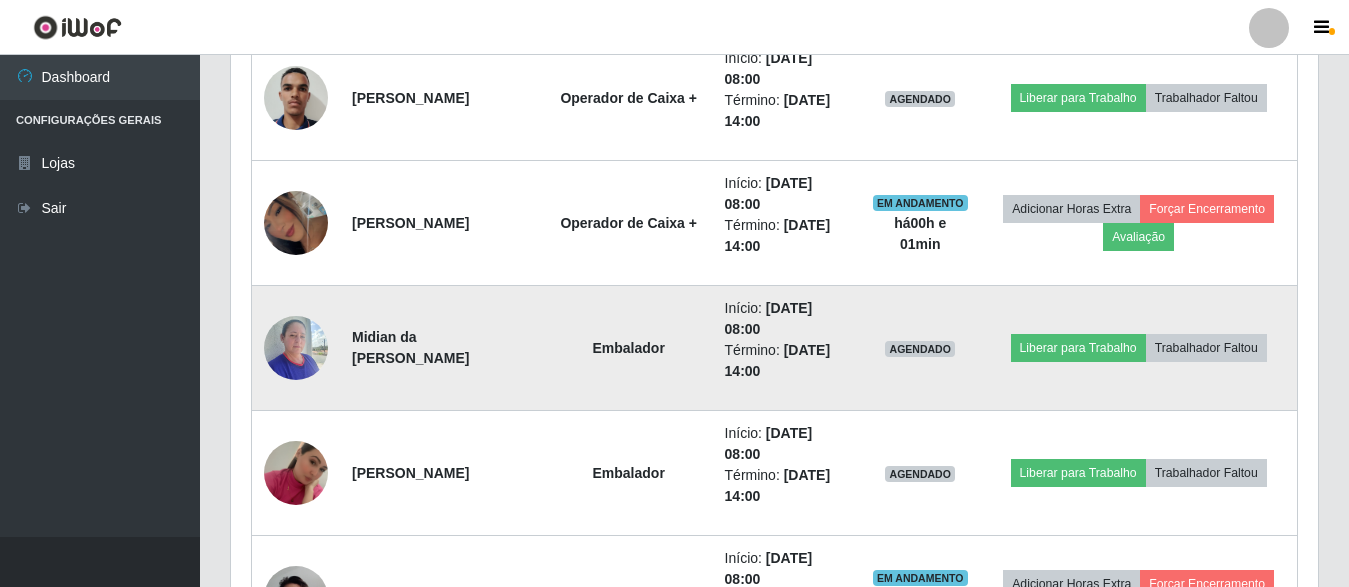click on "Midian da [PERSON_NAME]" at bounding box center [410, 347] 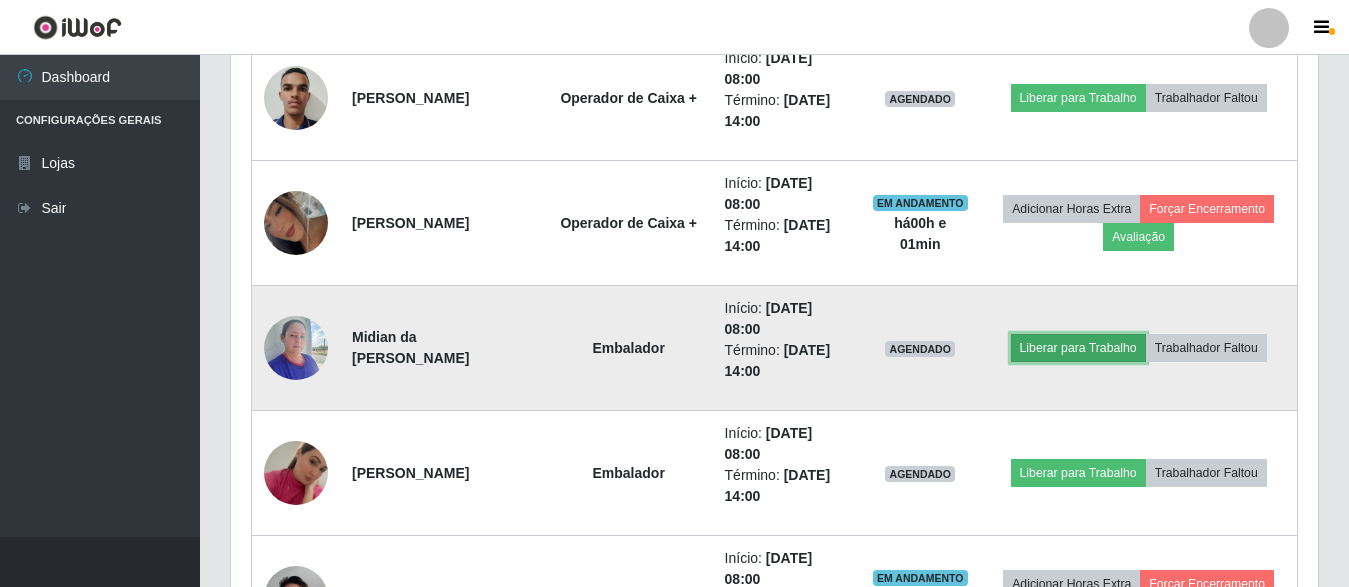click on "Liberar para Trabalho" at bounding box center [1078, 348] 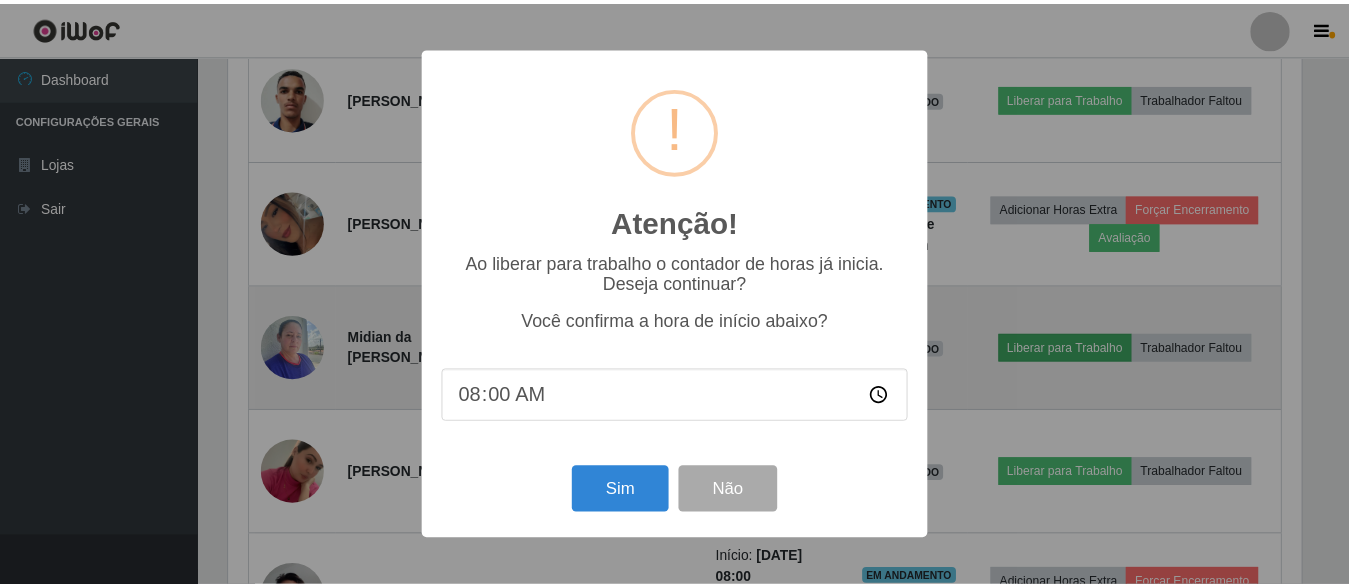 scroll, scrollTop: 999585, scrollLeft: 998913, axis: both 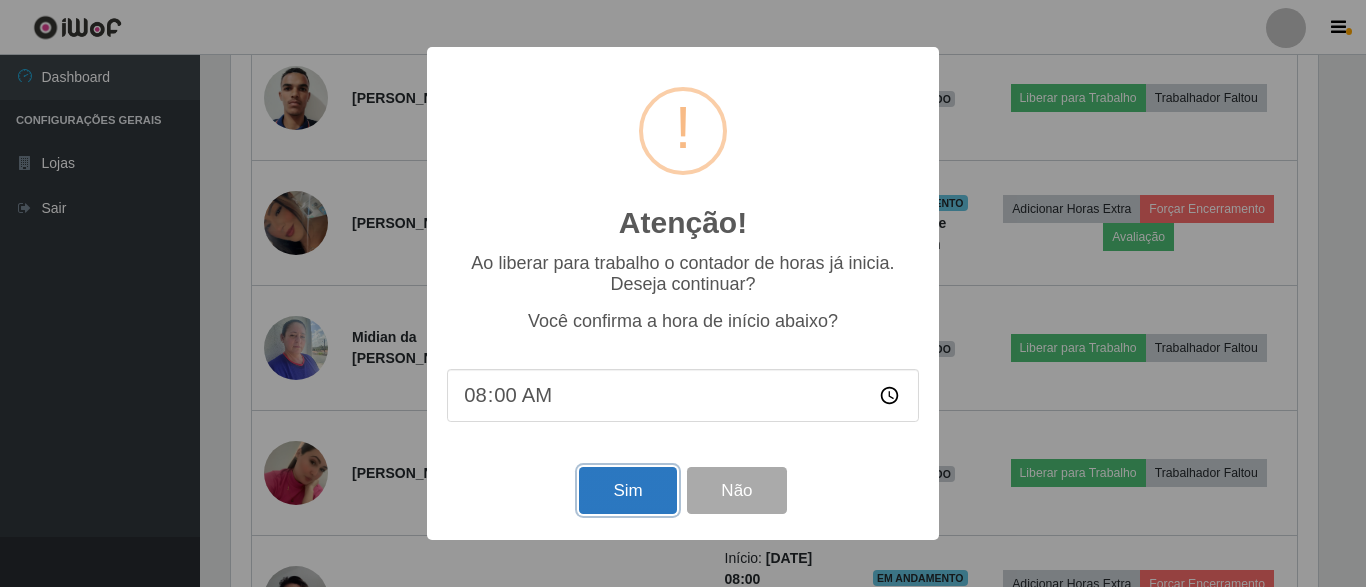 click on "Sim" at bounding box center (627, 490) 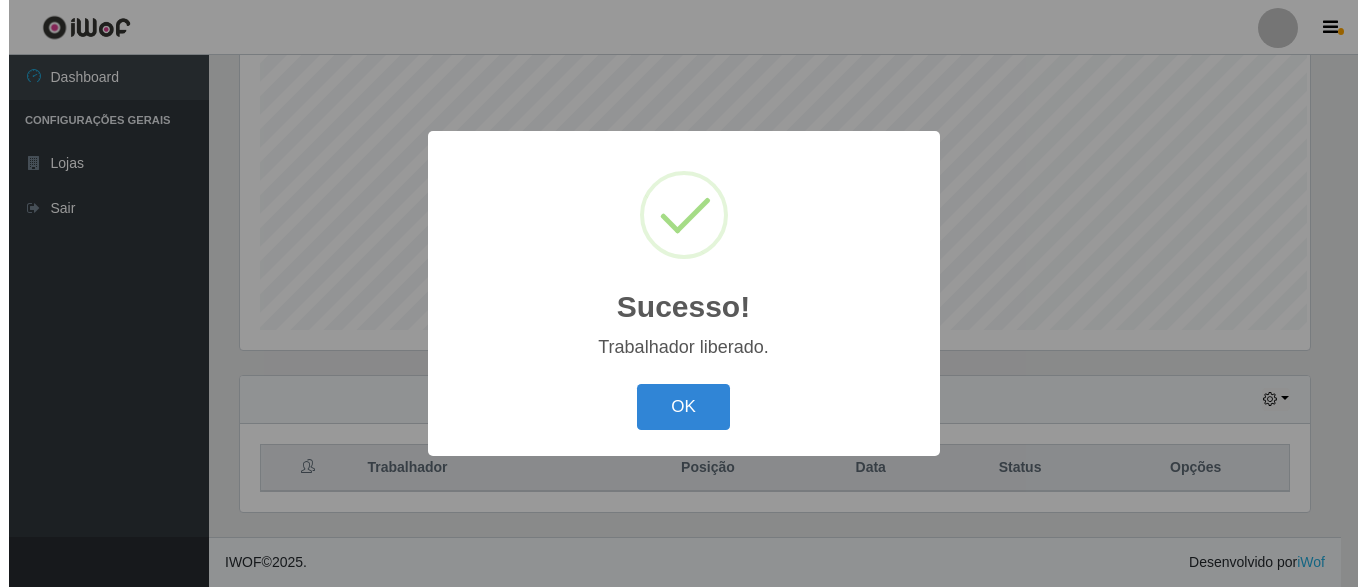 scroll, scrollTop: 385, scrollLeft: 0, axis: vertical 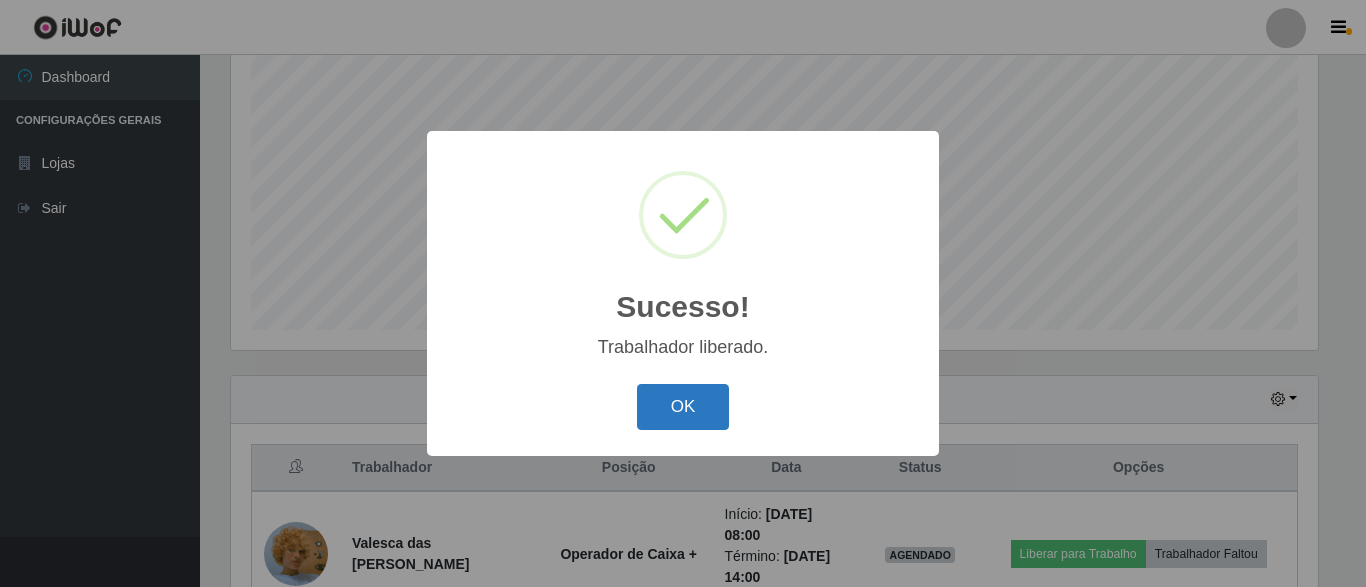 click on "OK" at bounding box center (683, 407) 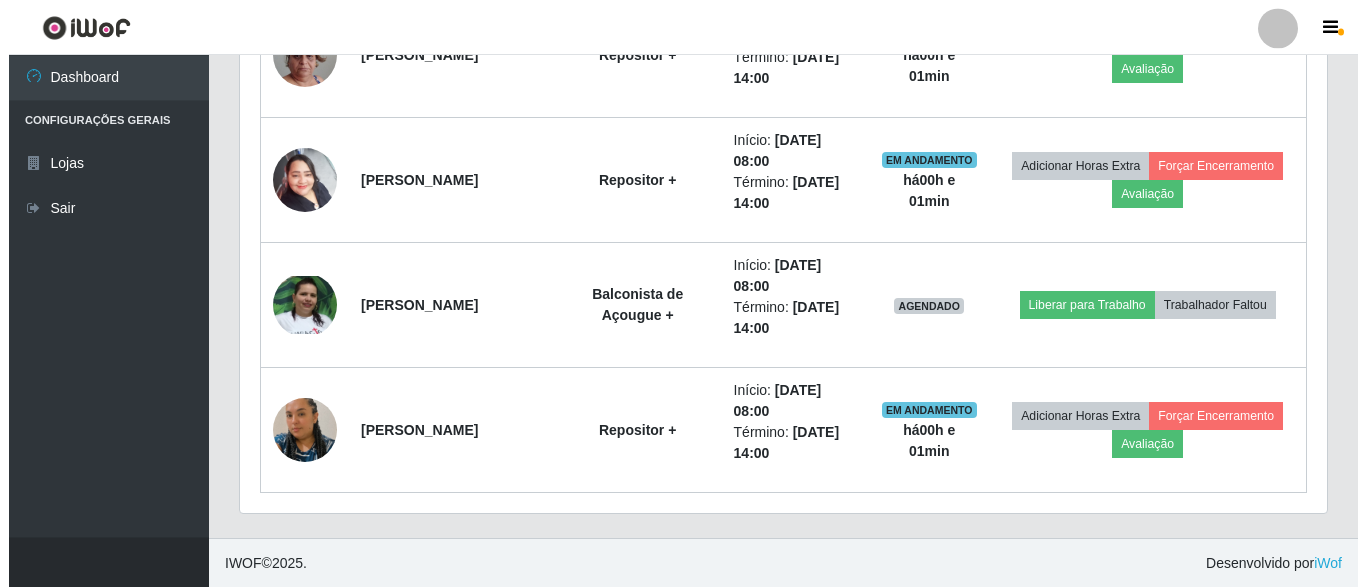 scroll, scrollTop: 1510, scrollLeft: 0, axis: vertical 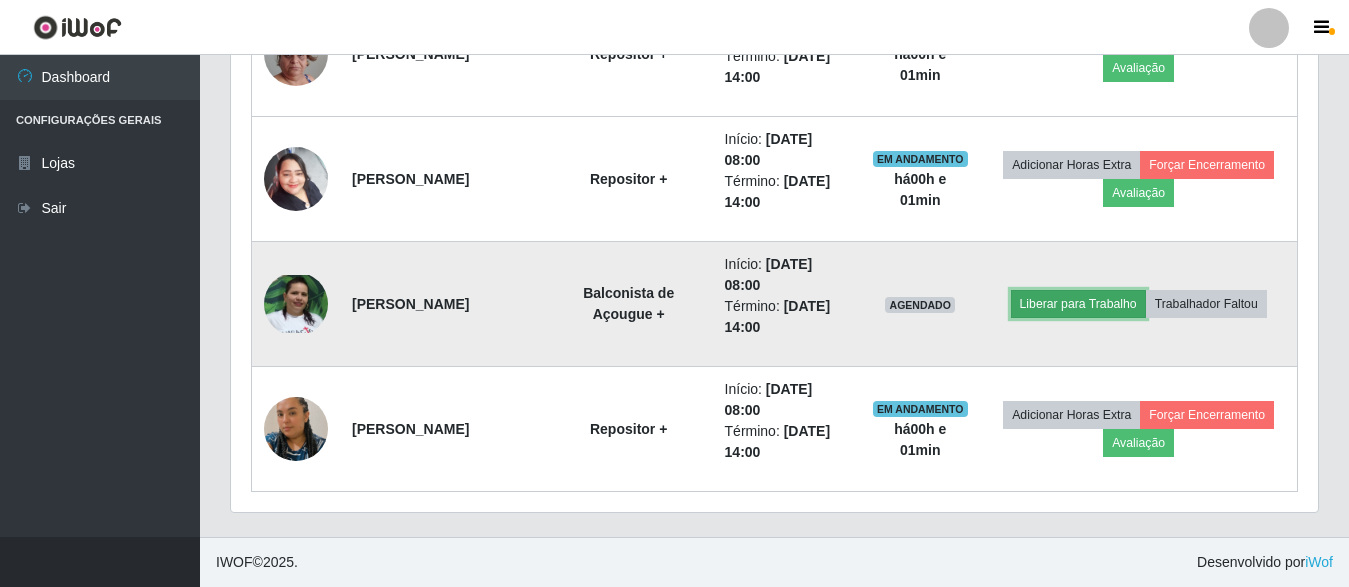 click on "Liberar para Trabalho" at bounding box center [1078, 304] 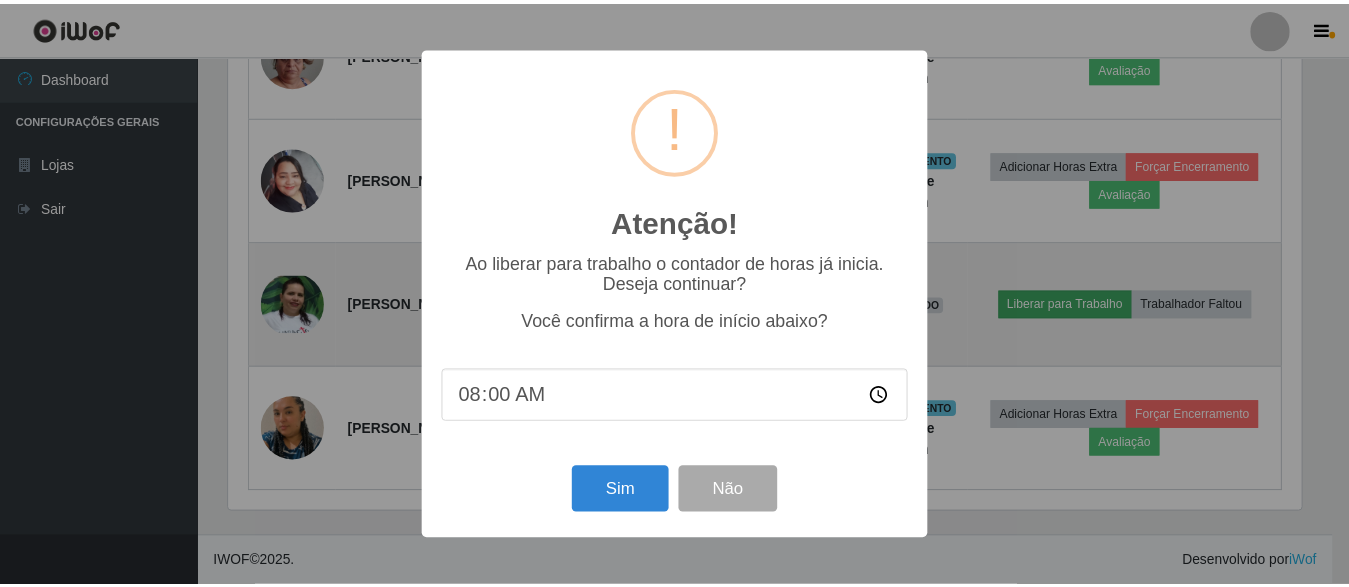 scroll, scrollTop: 999585, scrollLeft: 998913, axis: both 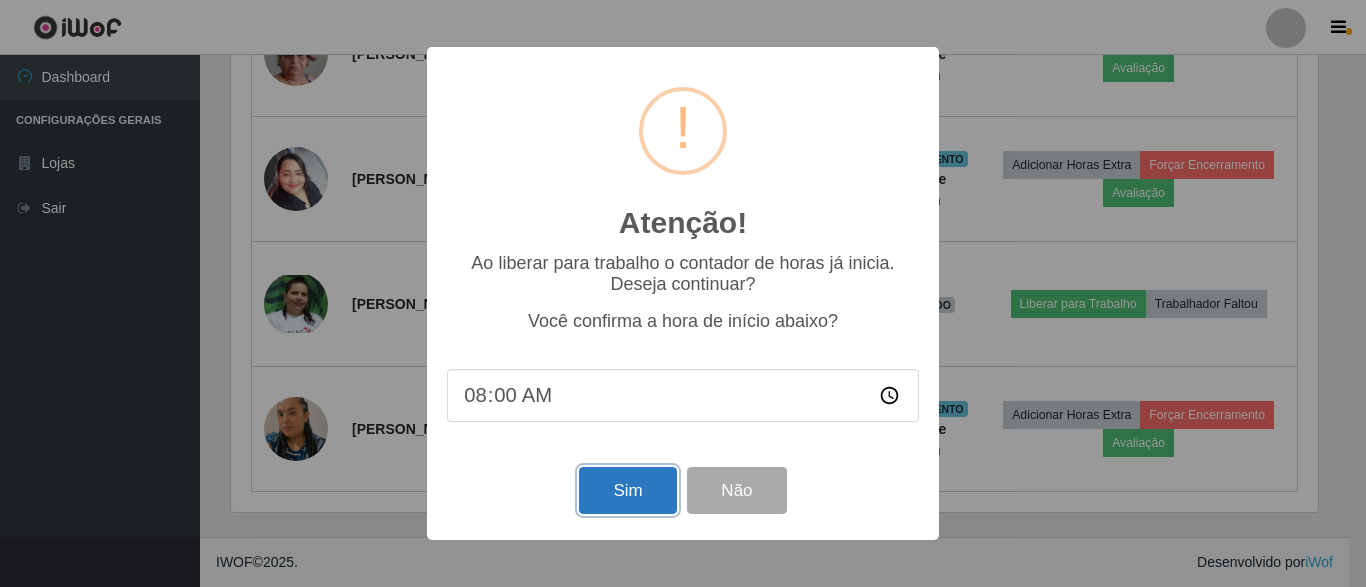 click on "Sim" at bounding box center (627, 490) 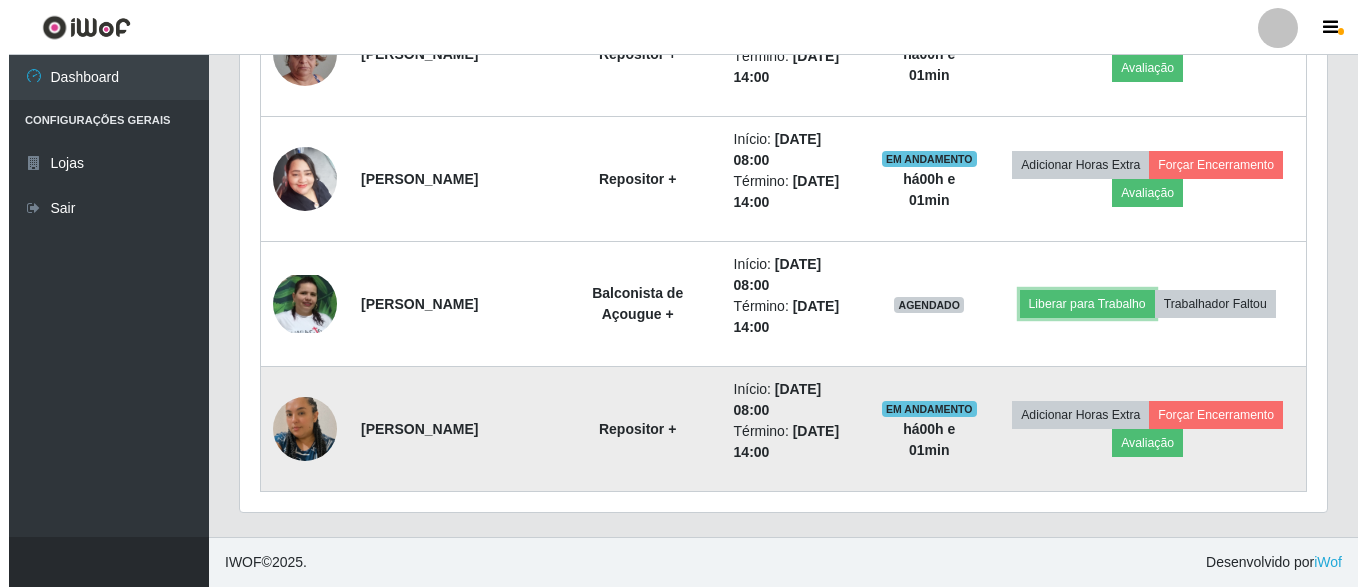 scroll, scrollTop: 385, scrollLeft: 0, axis: vertical 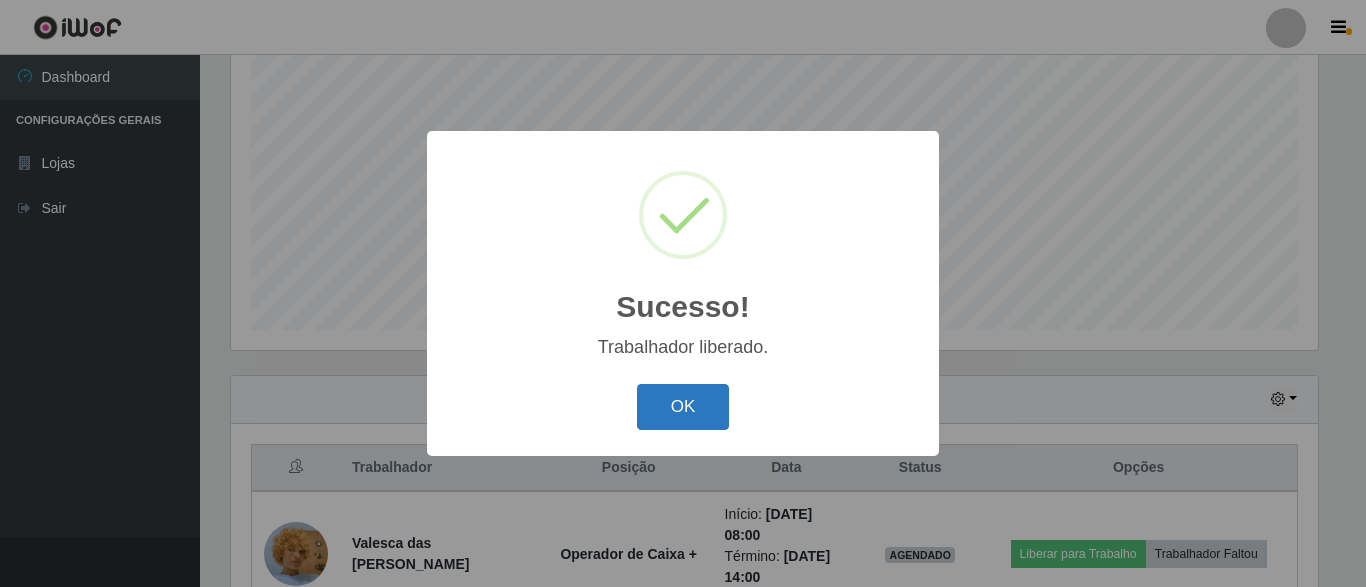 click on "OK" at bounding box center (683, 407) 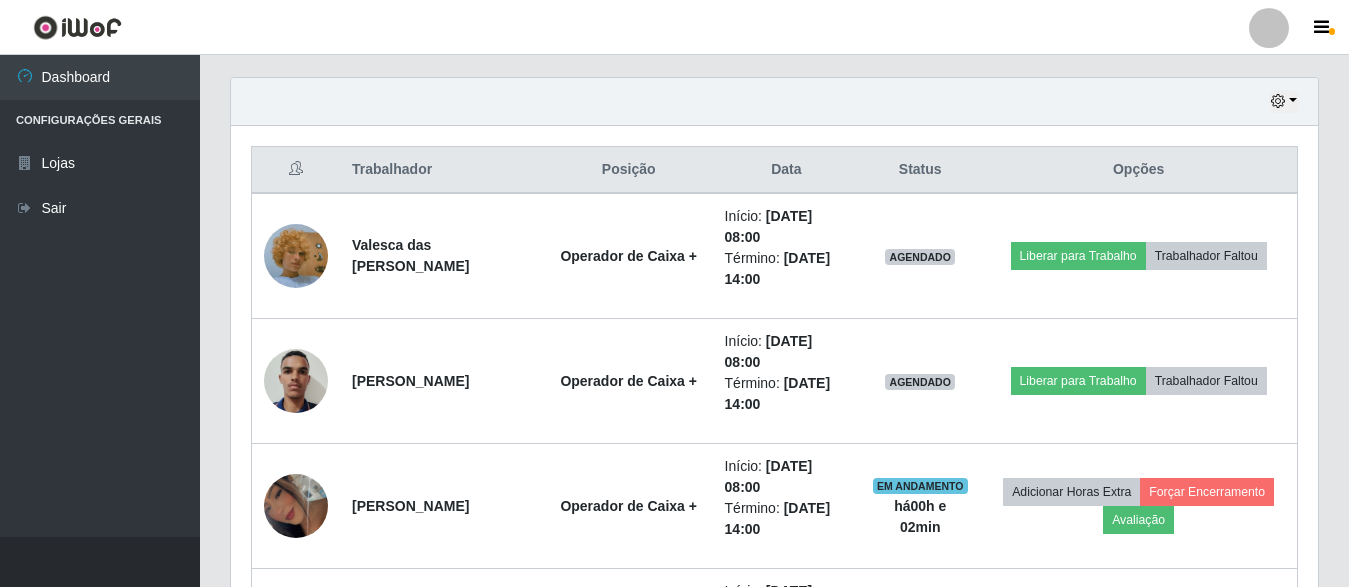 scroll, scrollTop: 674, scrollLeft: 0, axis: vertical 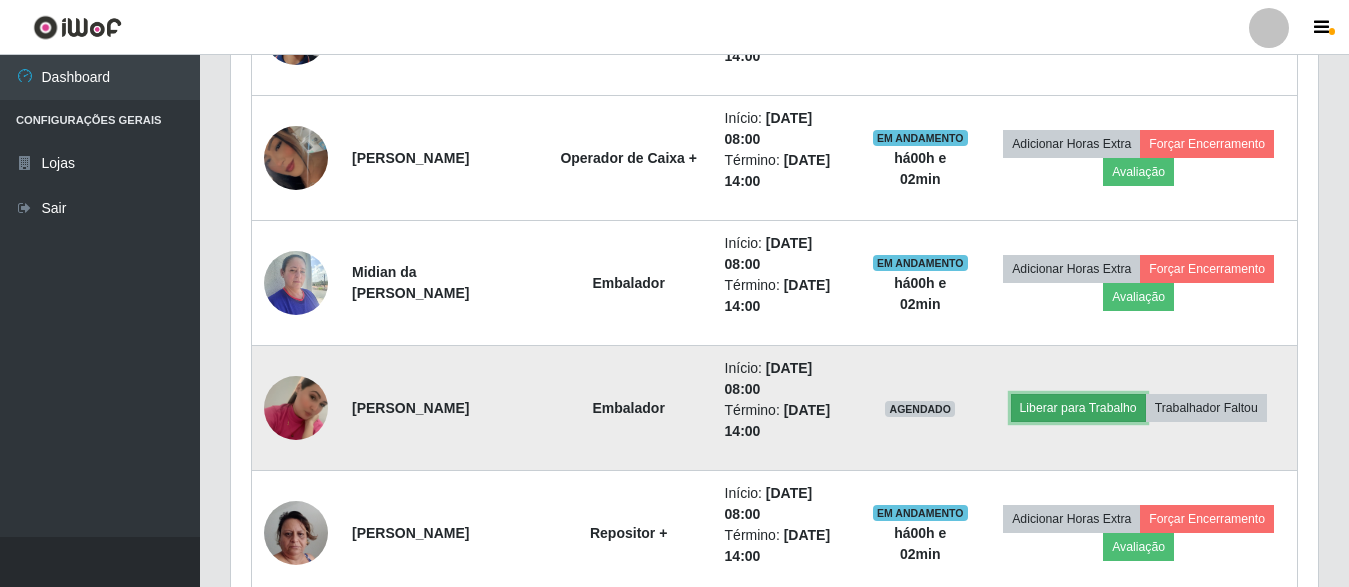 click on "Liberar para Trabalho" at bounding box center (1078, 408) 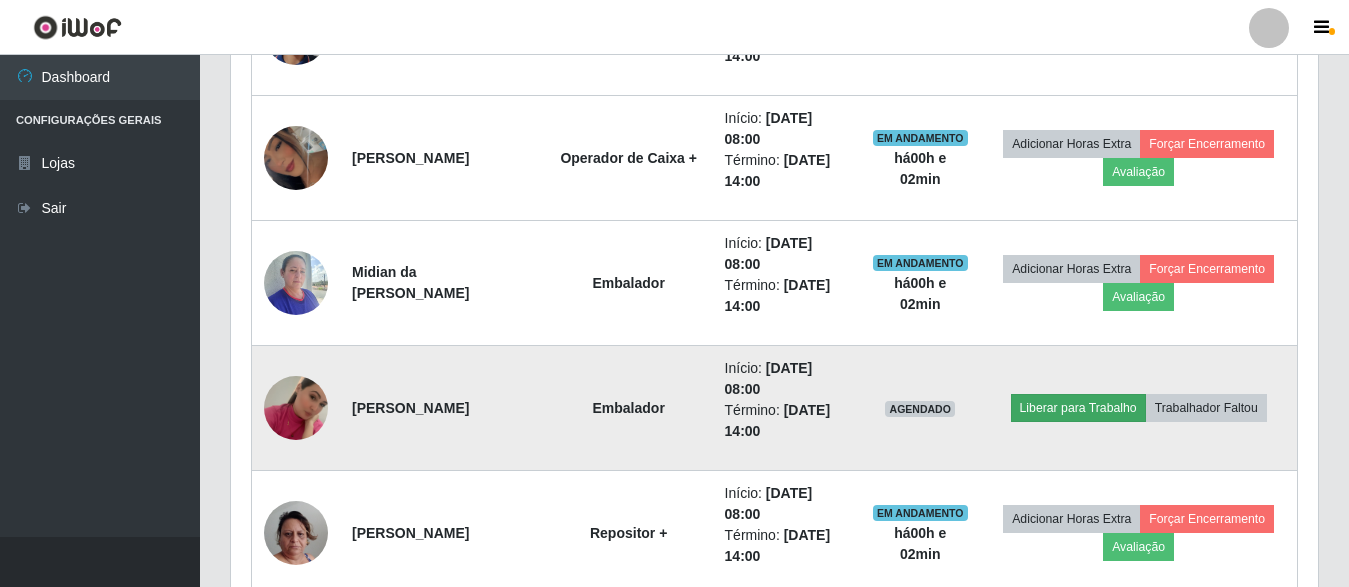scroll, scrollTop: 999585, scrollLeft: 998913, axis: both 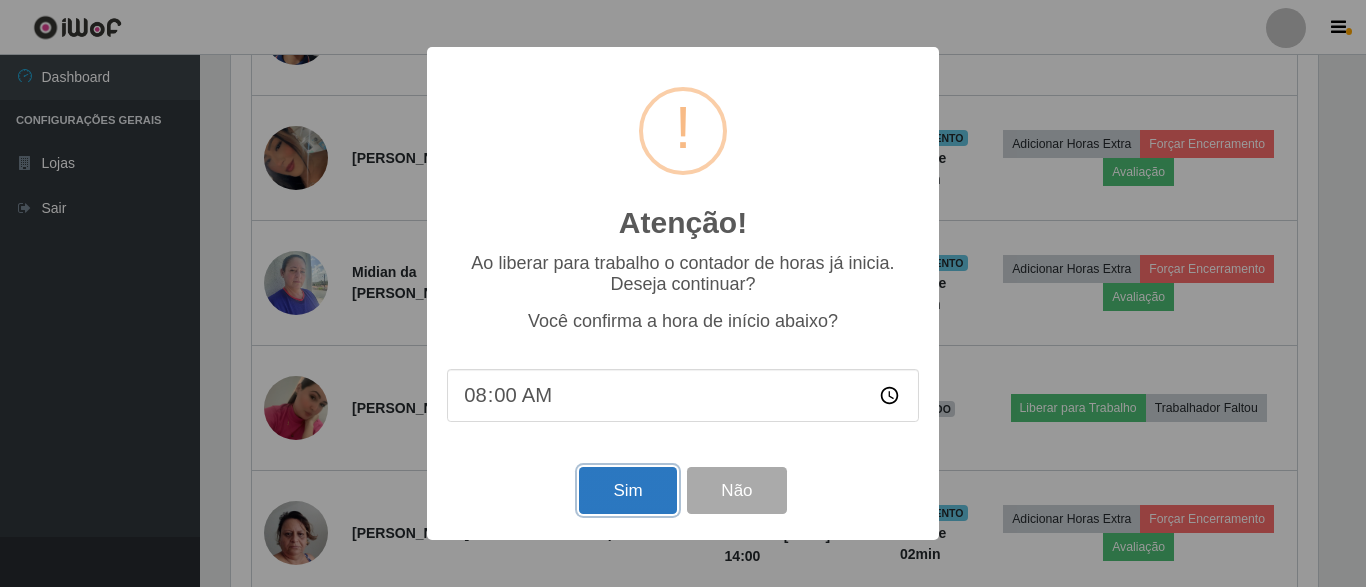 click on "Sim" at bounding box center (627, 490) 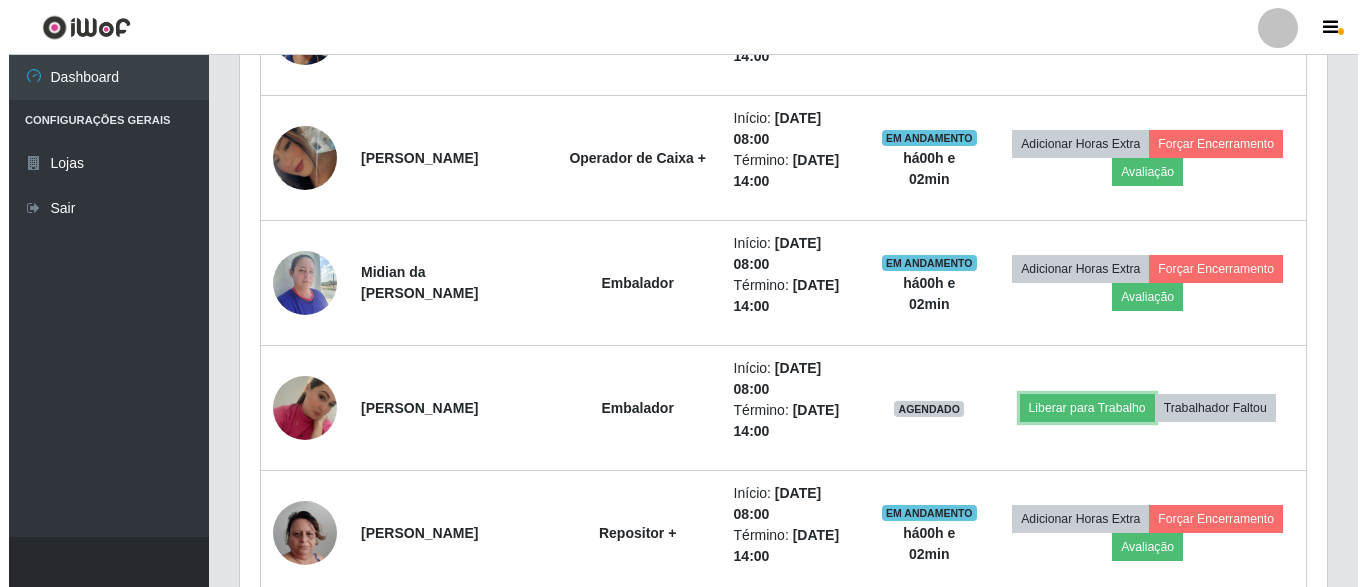scroll, scrollTop: 385, scrollLeft: 0, axis: vertical 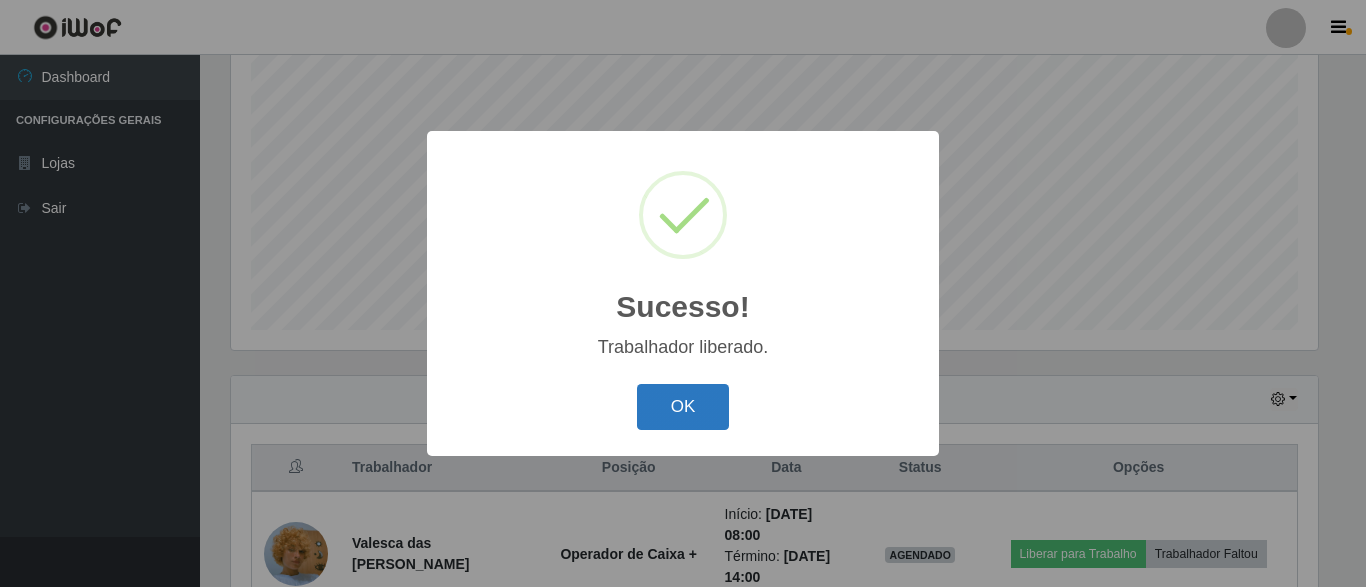 click on "OK" at bounding box center [683, 407] 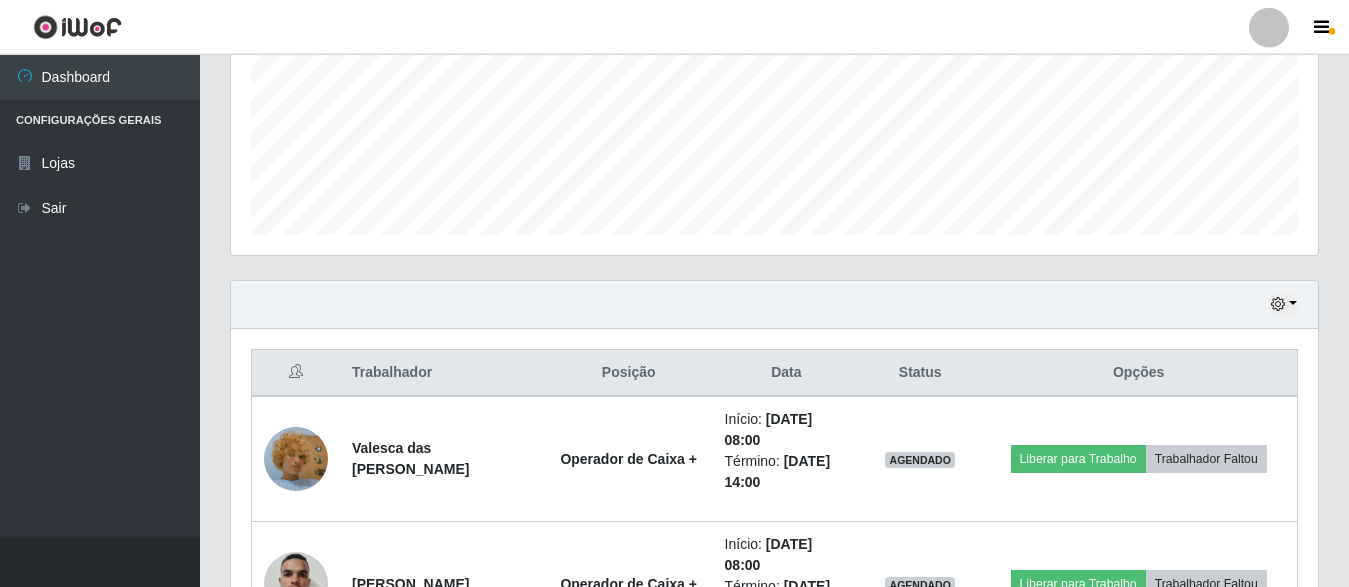 scroll, scrollTop: 487, scrollLeft: 0, axis: vertical 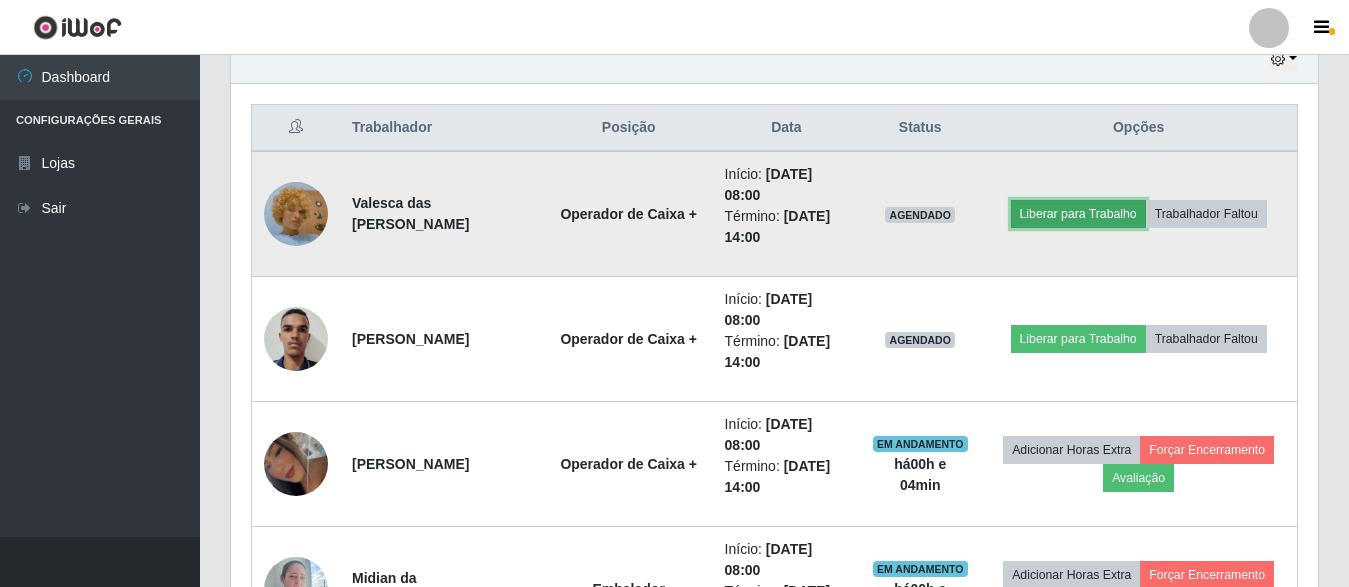 click on "Liberar para Trabalho" at bounding box center [1078, 214] 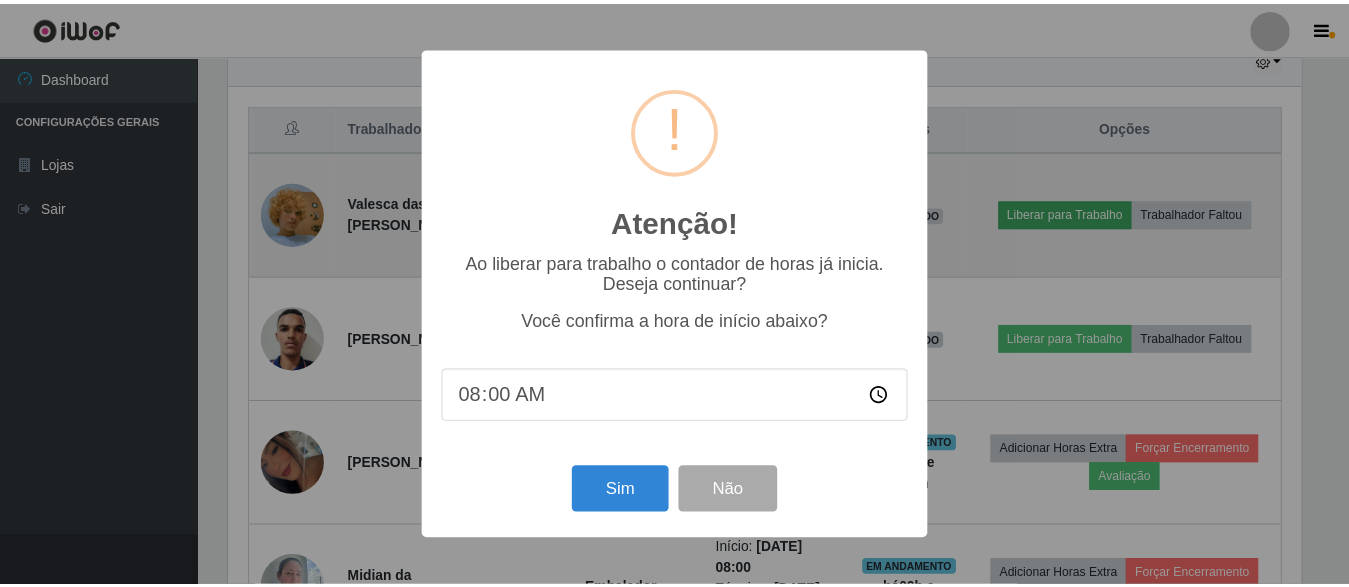 scroll, scrollTop: 999585, scrollLeft: 998913, axis: both 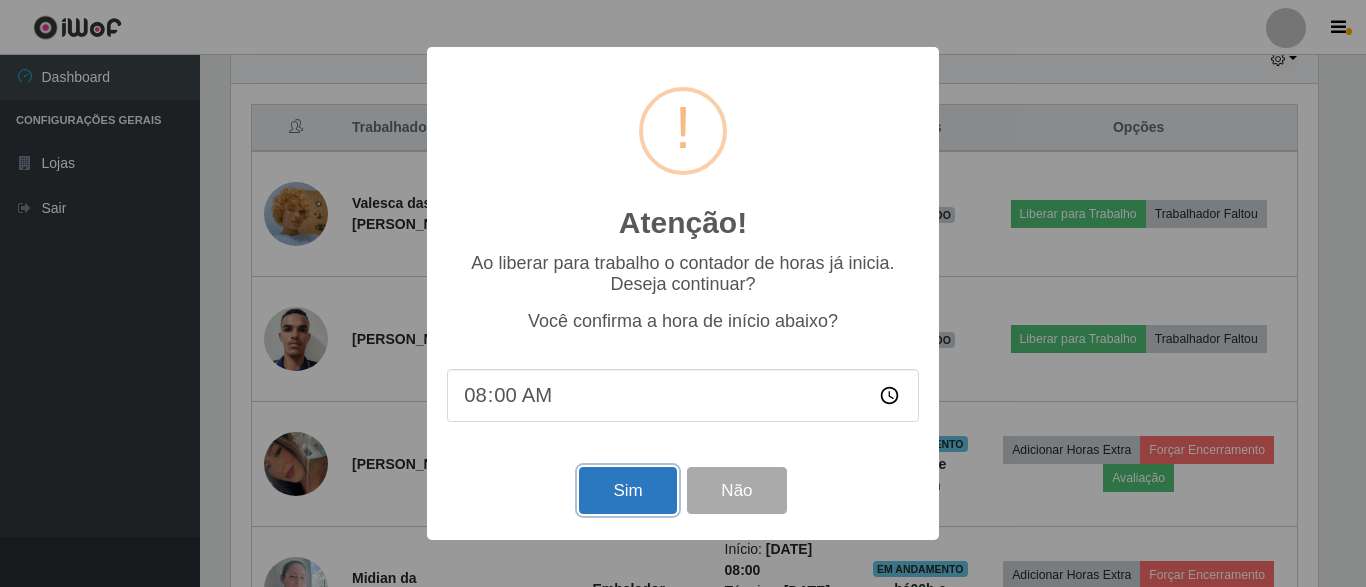 click on "Sim" at bounding box center (627, 490) 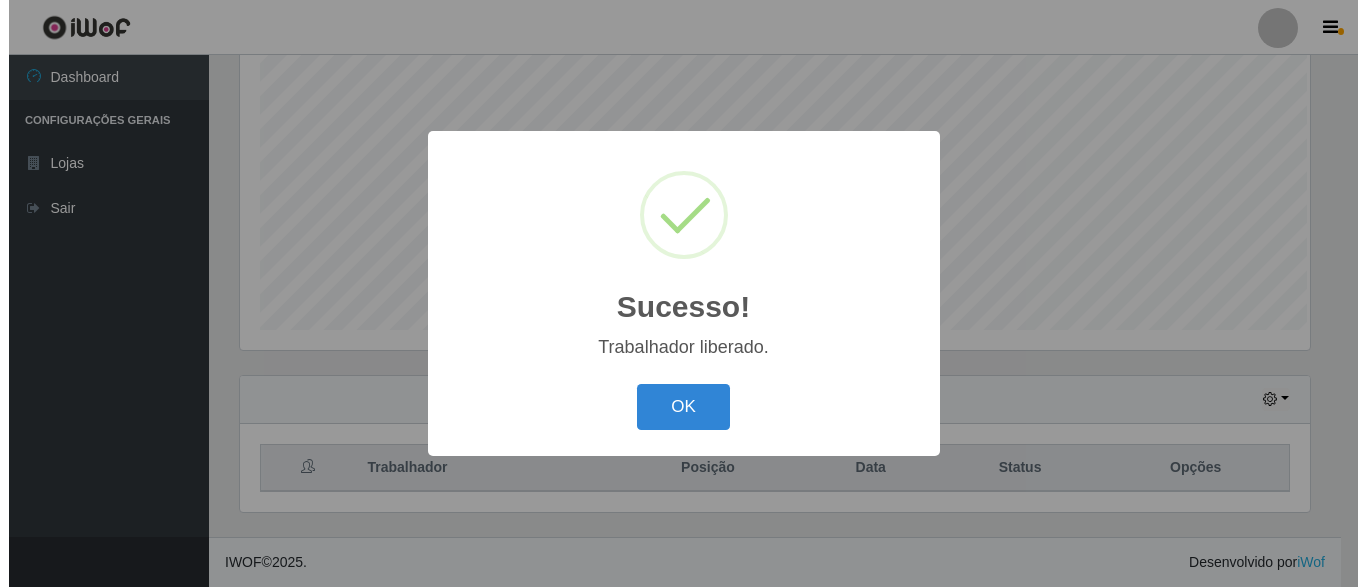 scroll, scrollTop: 385, scrollLeft: 0, axis: vertical 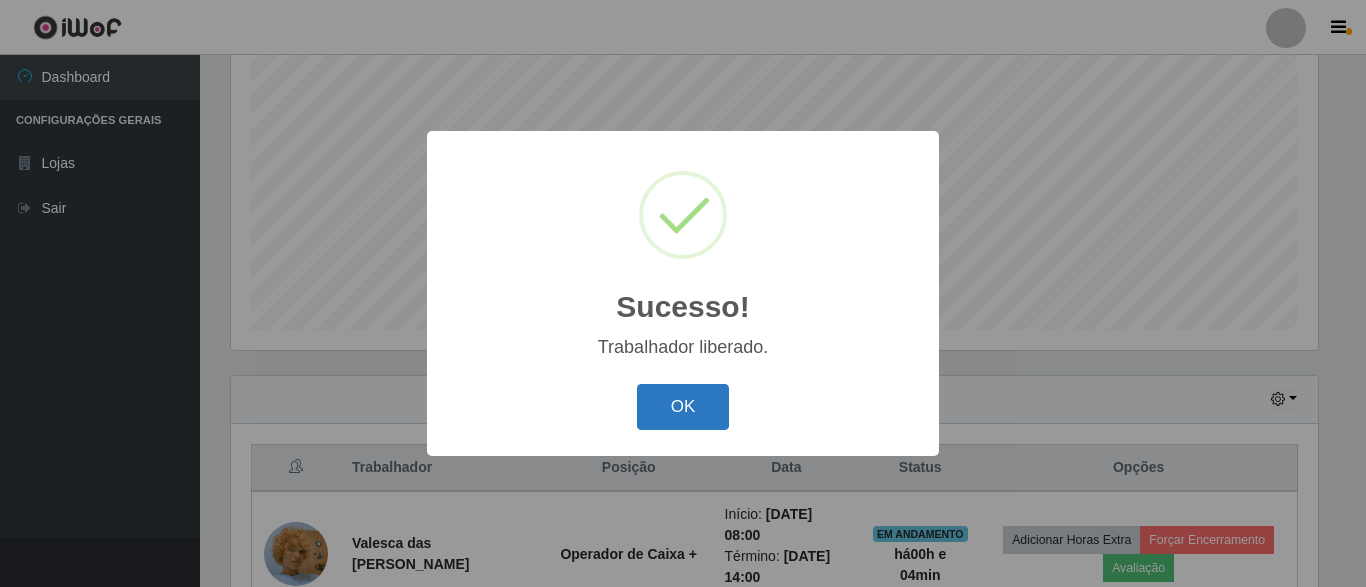 click on "OK" at bounding box center (683, 407) 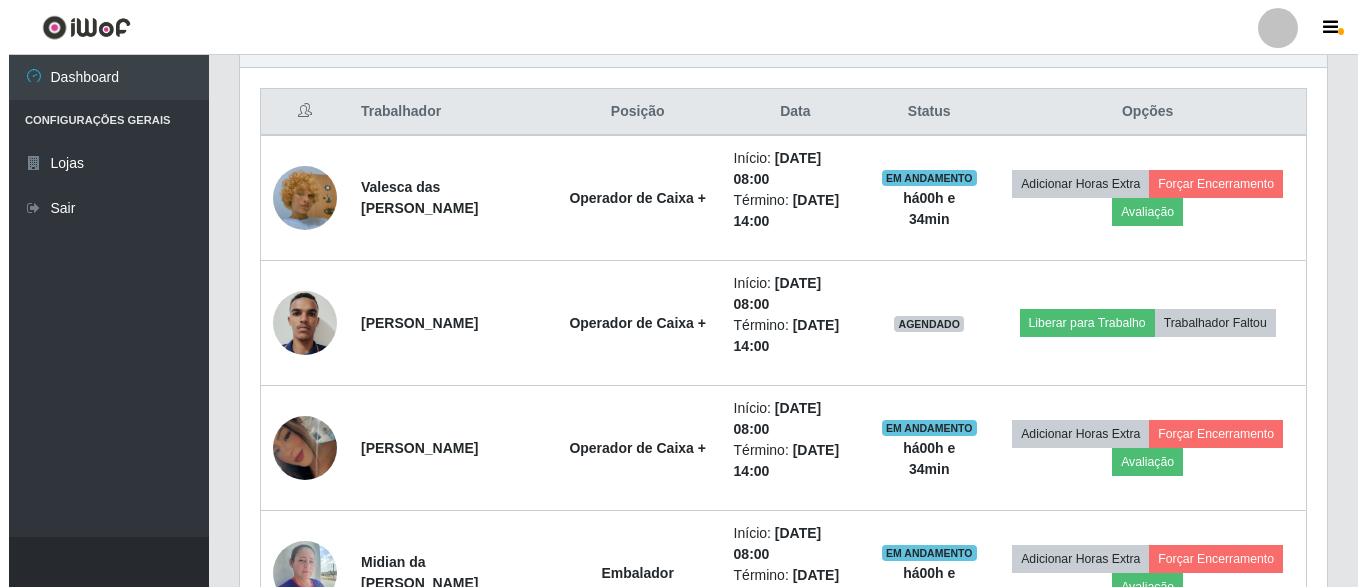 scroll, scrollTop: 793, scrollLeft: 0, axis: vertical 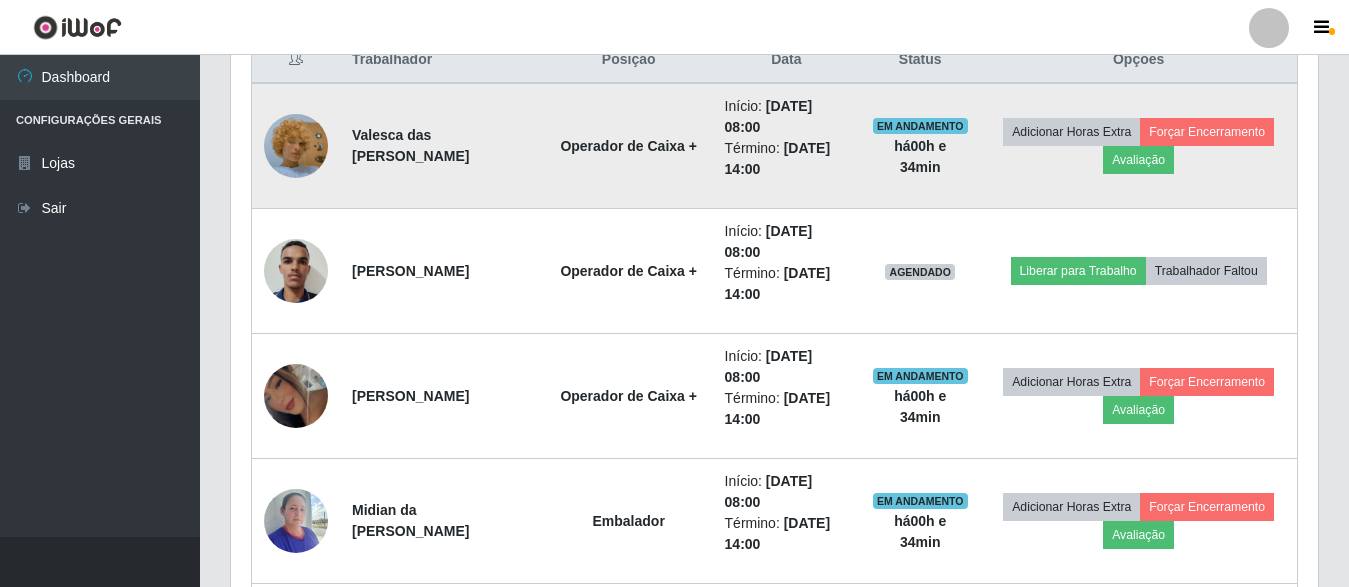 click at bounding box center (296, 146) 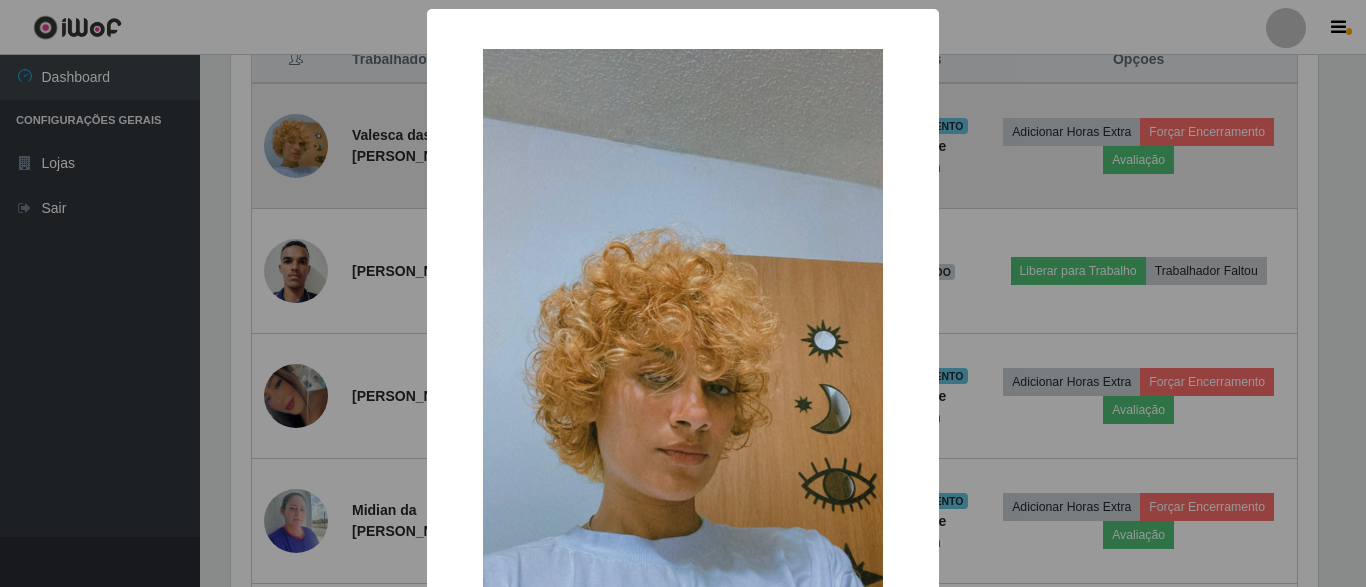 scroll, scrollTop: 999585, scrollLeft: 998913, axis: both 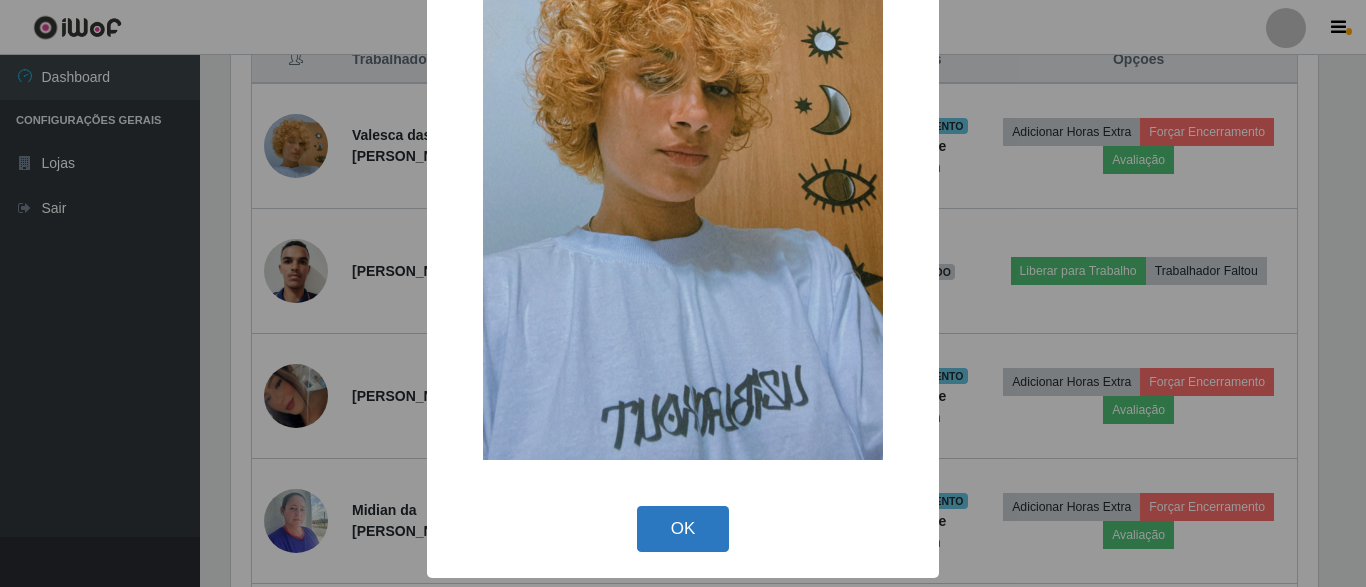 click on "OK" at bounding box center (683, 529) 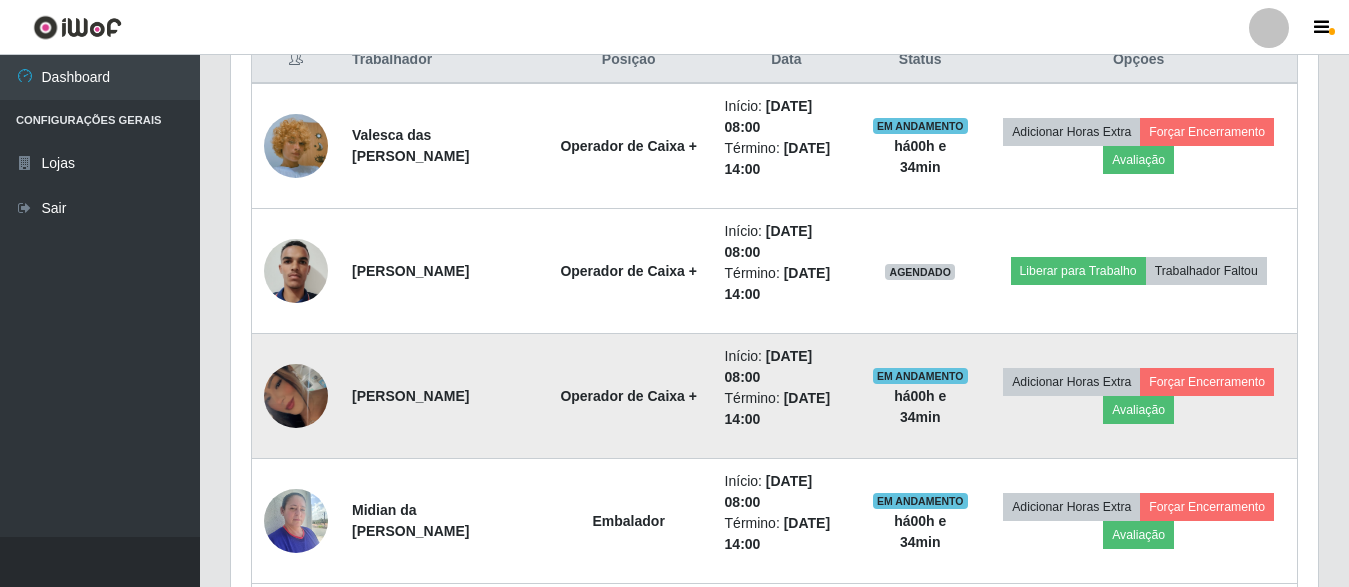 click at bounding box center [296, 396] 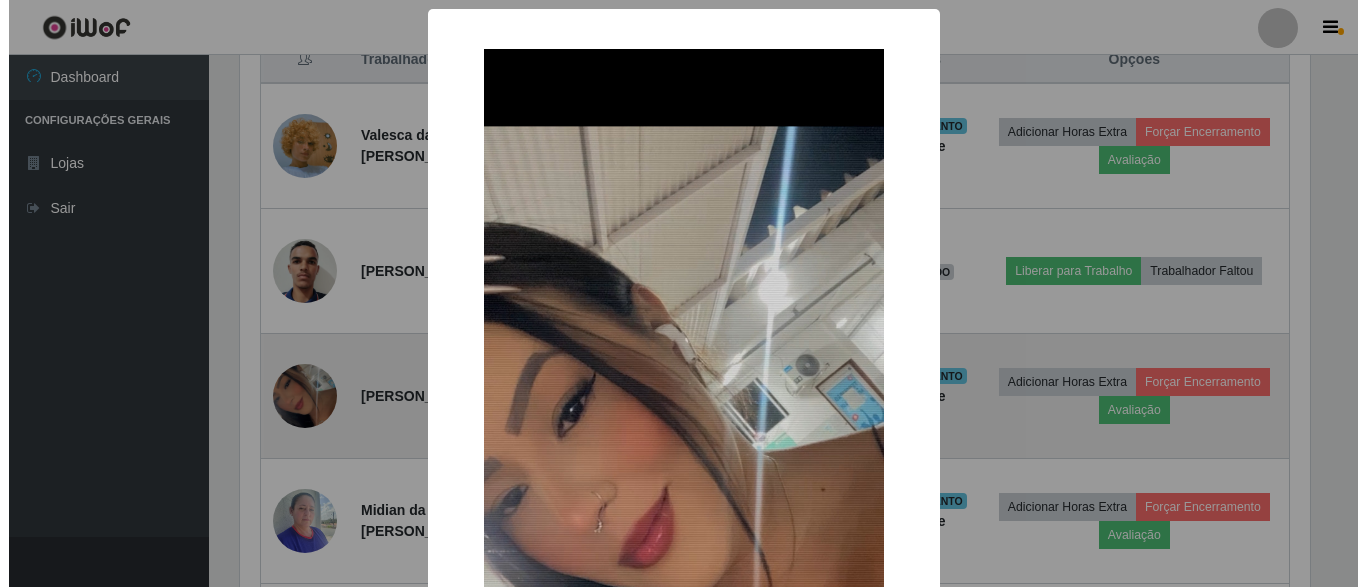 scroll, scrollTop: 999585, scrollLeft: 998913, axis: both 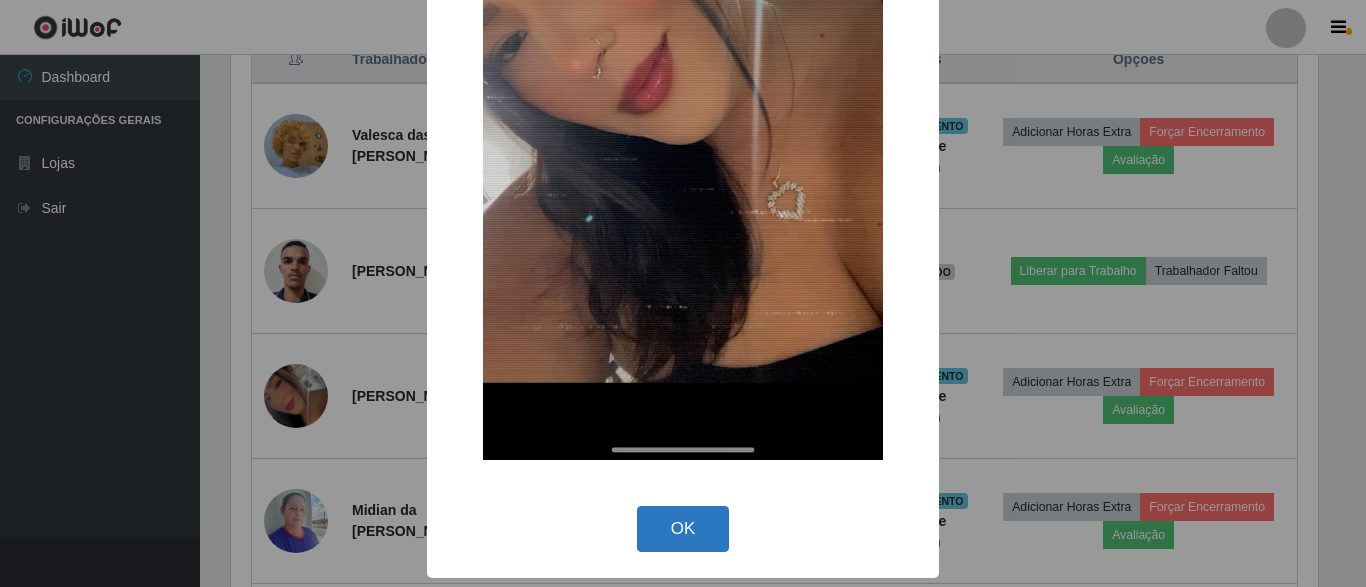 click on "OK" at bounding box center (683, 529) 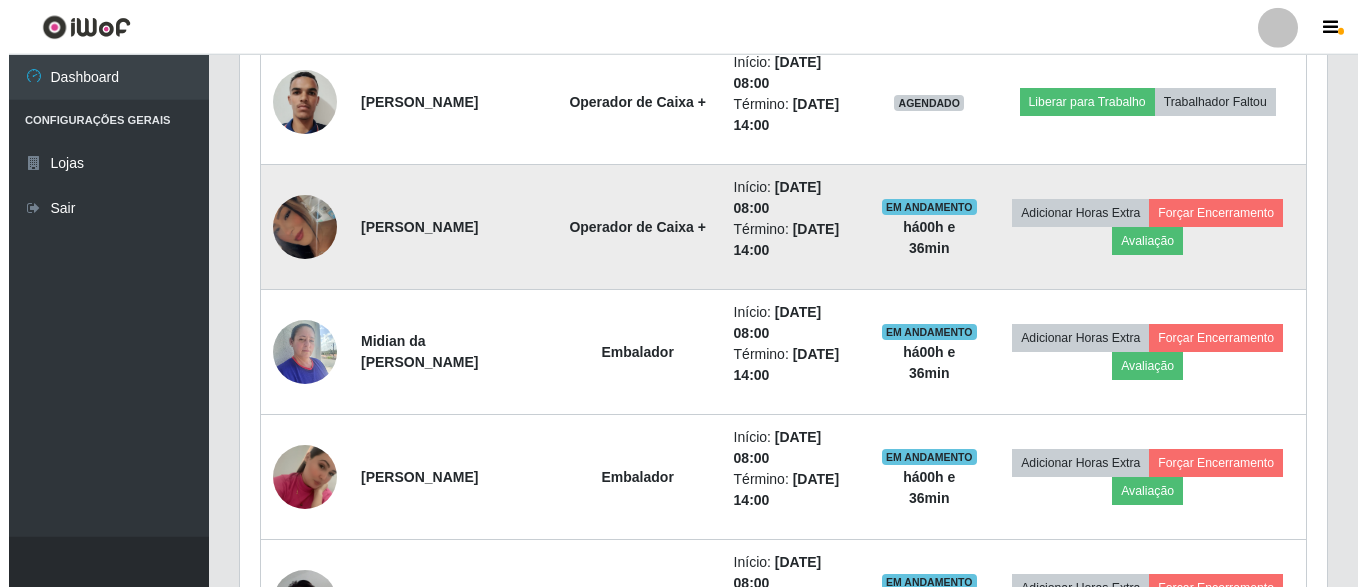 scroll, scrollTop: 1000, scrollLeft: 0, axis: vertical 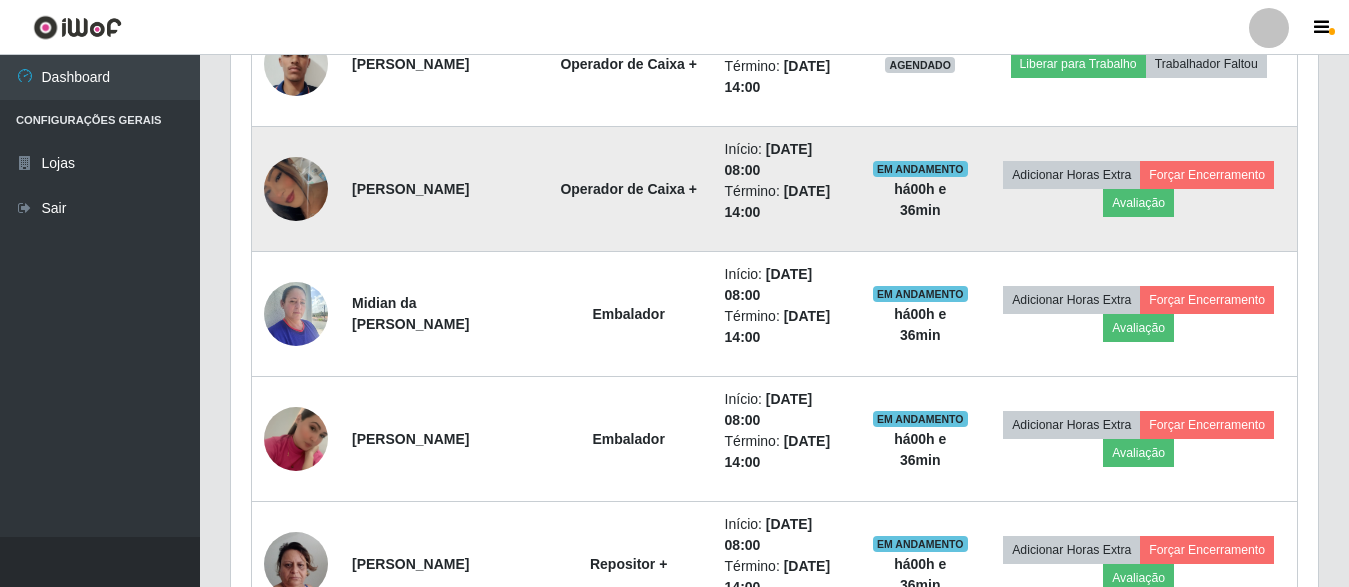 click at bounding box center [296, 189] 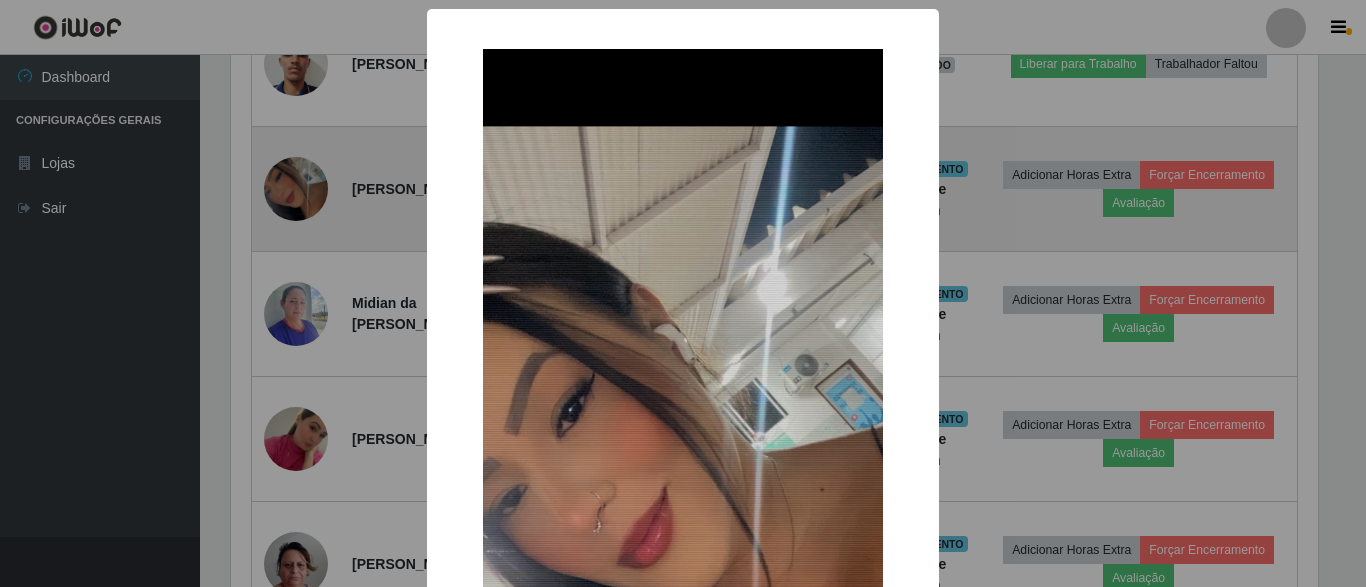 scroll, scrollTop: 999585, scrollLeft: 998913, axis: both 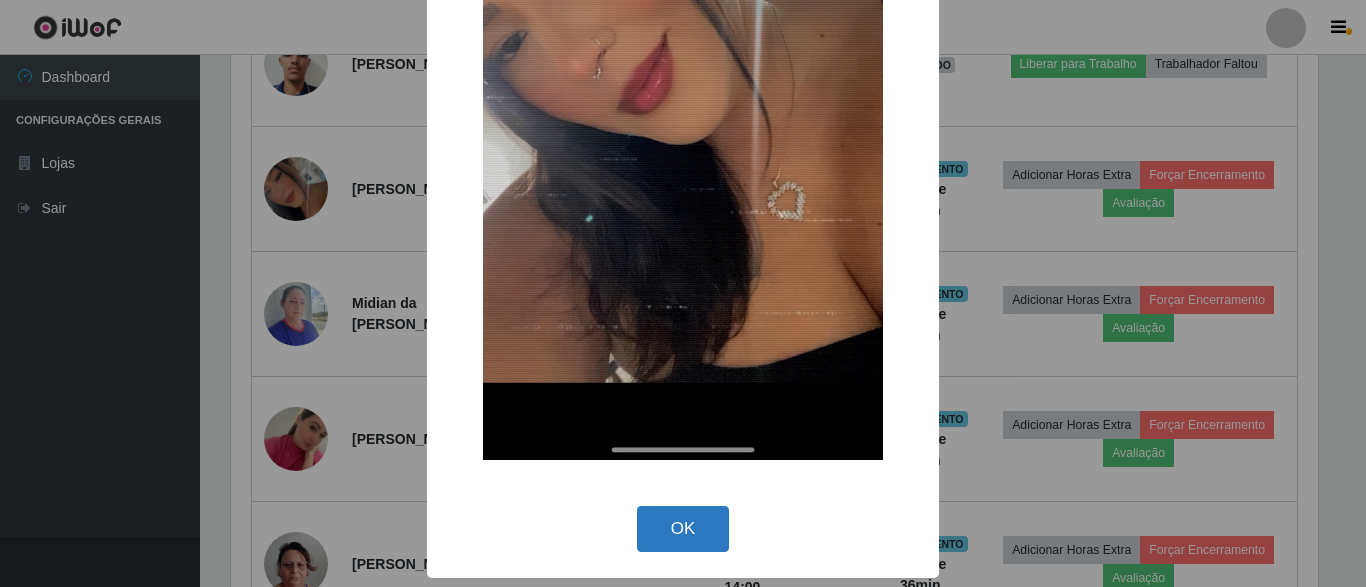 click on "OK" at bounding box center [683, 529] 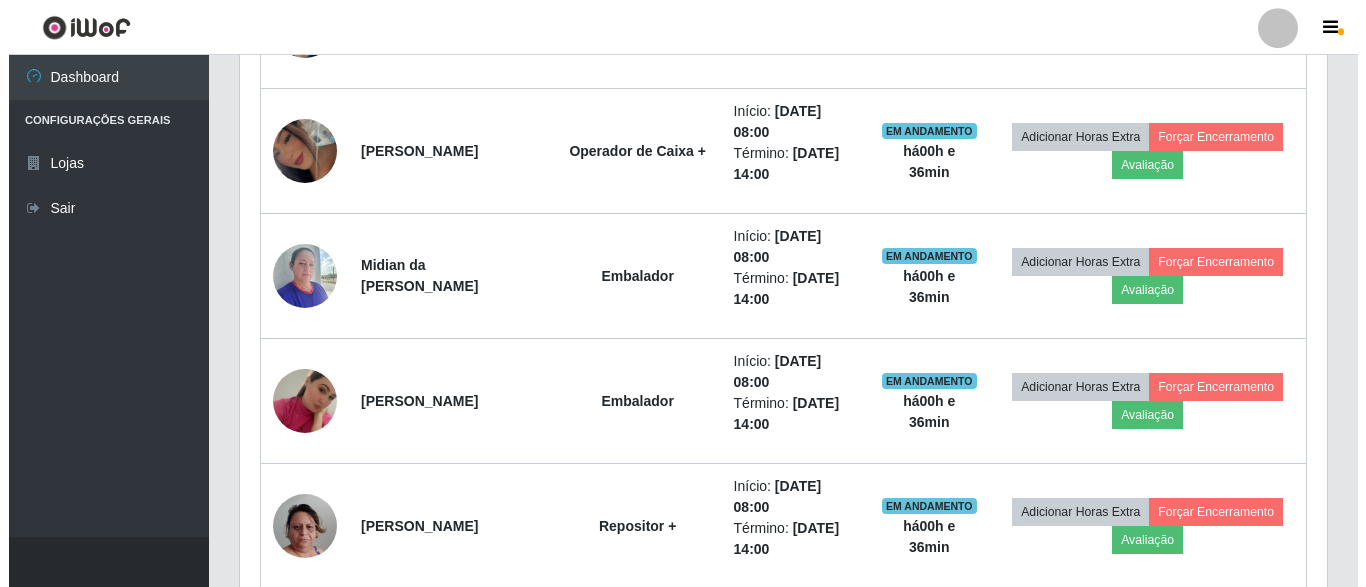 scroll, scrollTop: 1000, scrollLeft: 0, axis: vertical 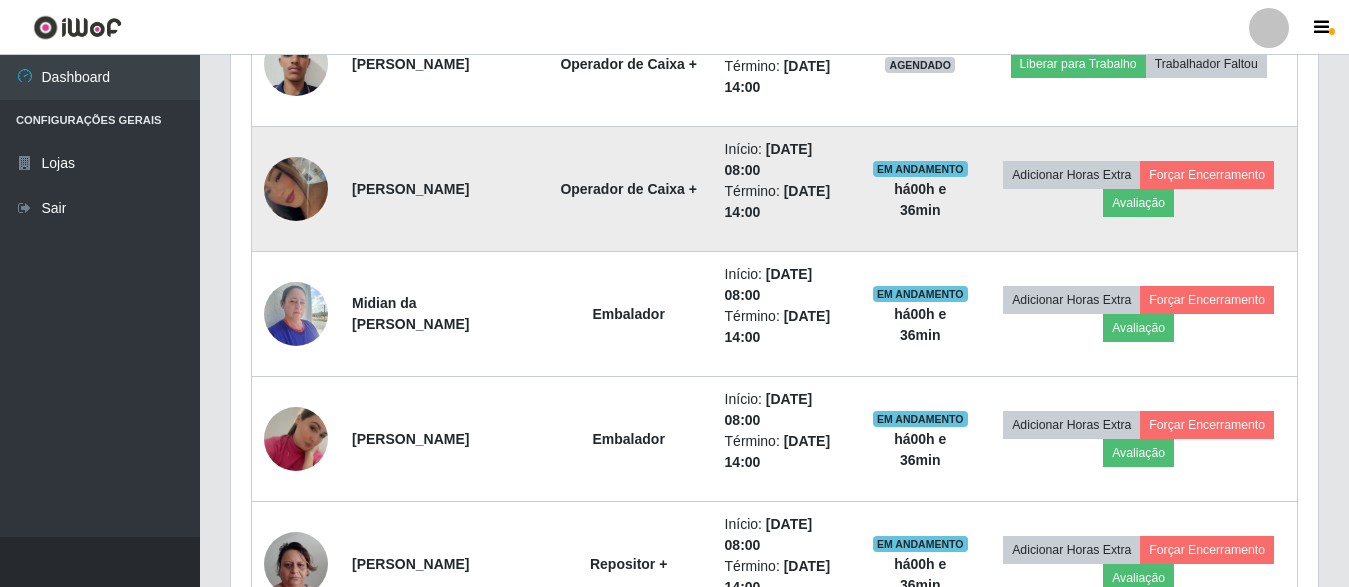 click at bounding box center [296, 189] 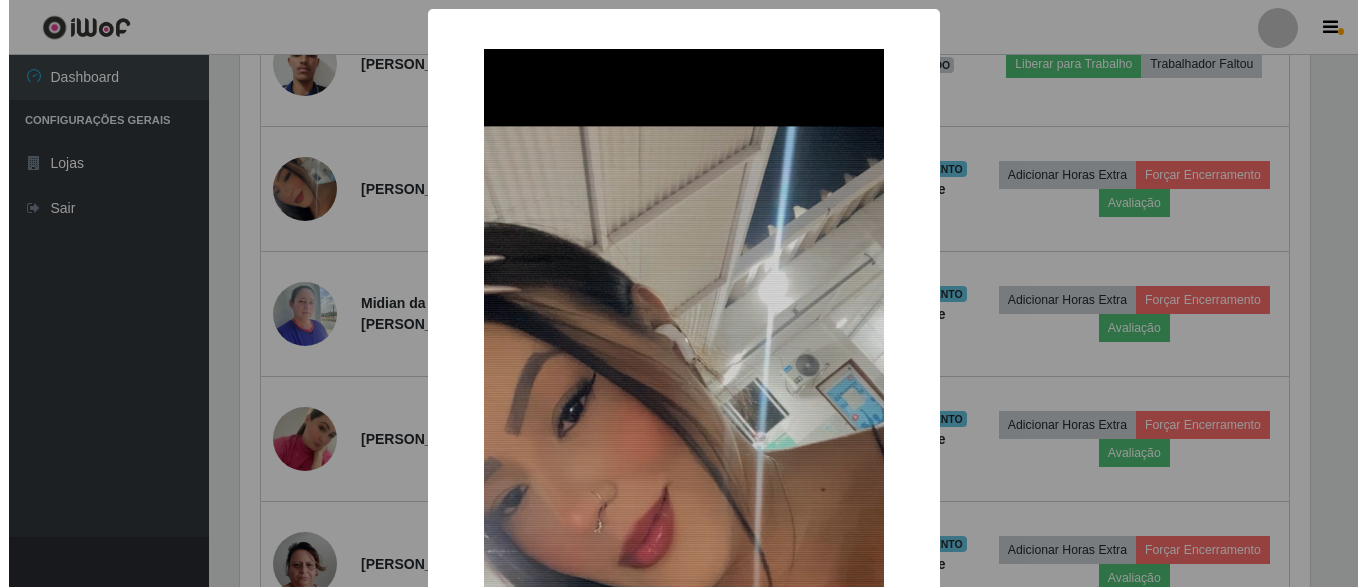 scroll, scrollTop: 999585, scrollLeft: 998913, axis: both 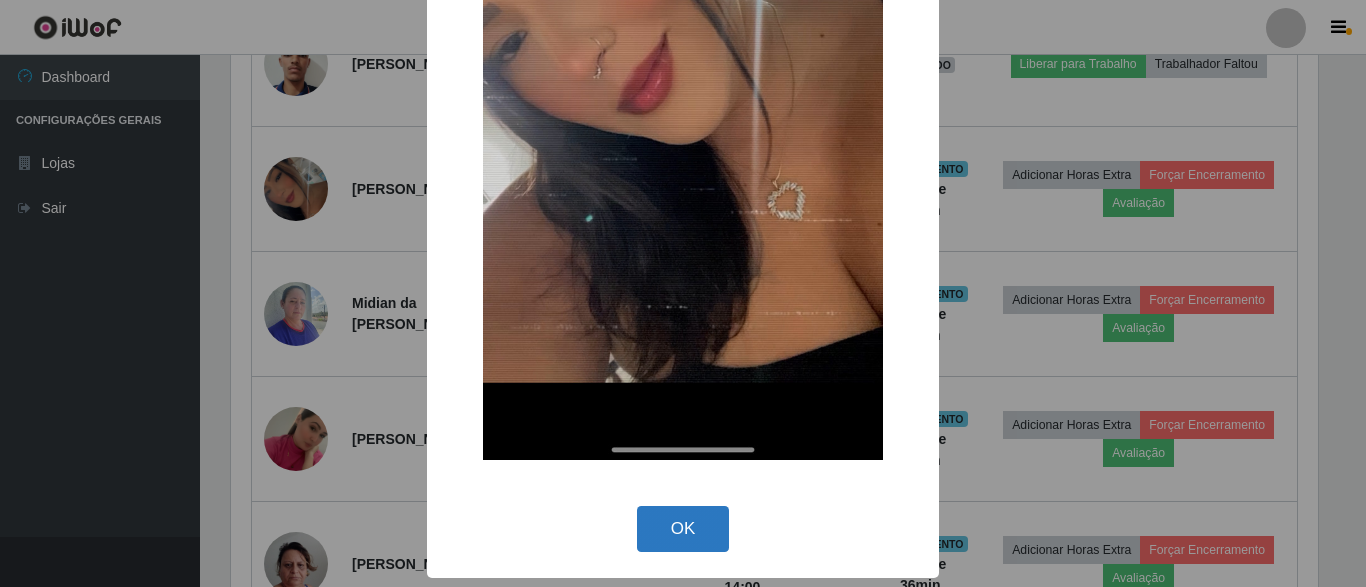 click on "OK" at bounding box center (683, 529) 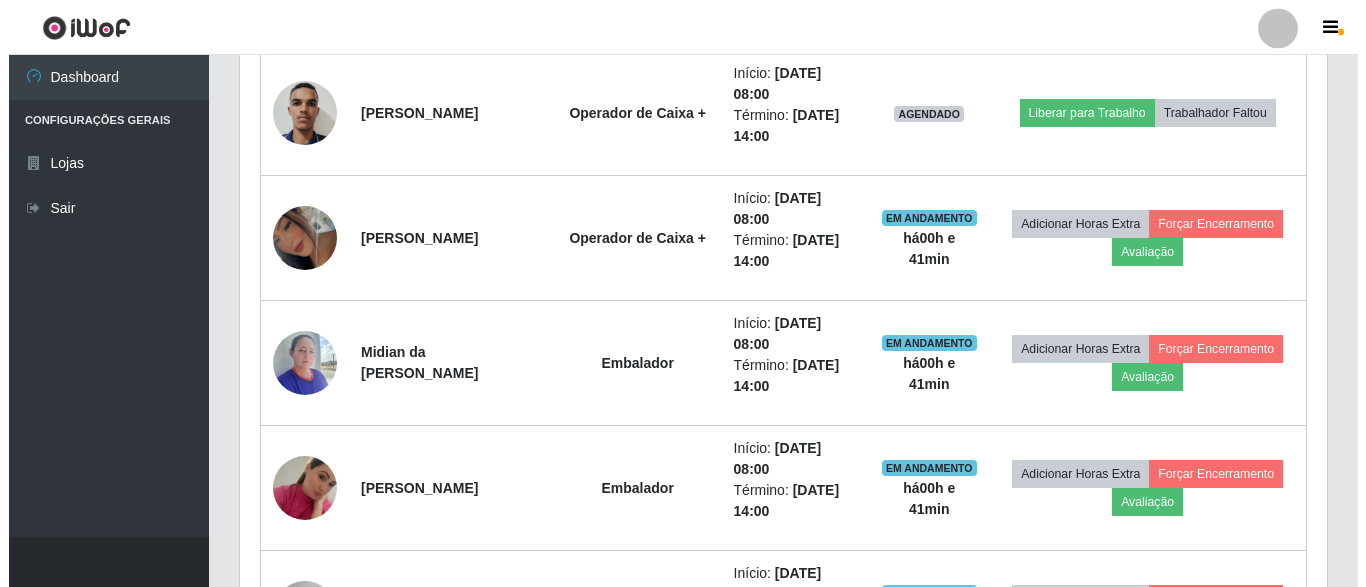 scroll, scrollTop: 898, scrollLeft: 0, axis: vertical 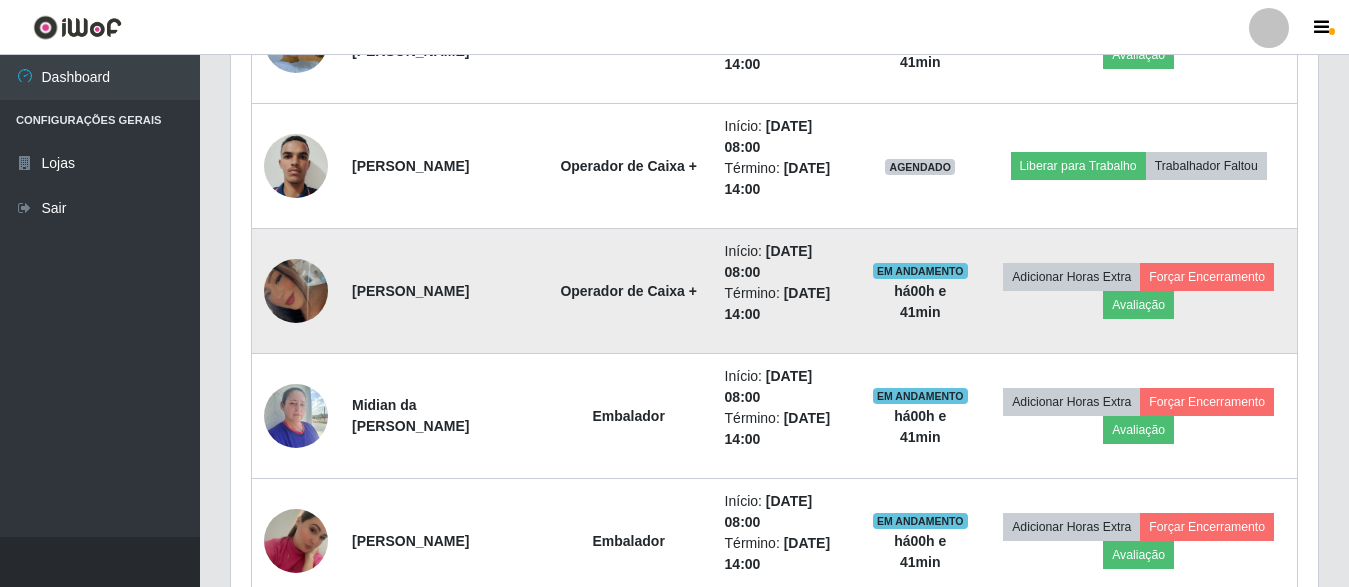 click at bounding box center [296, 291] 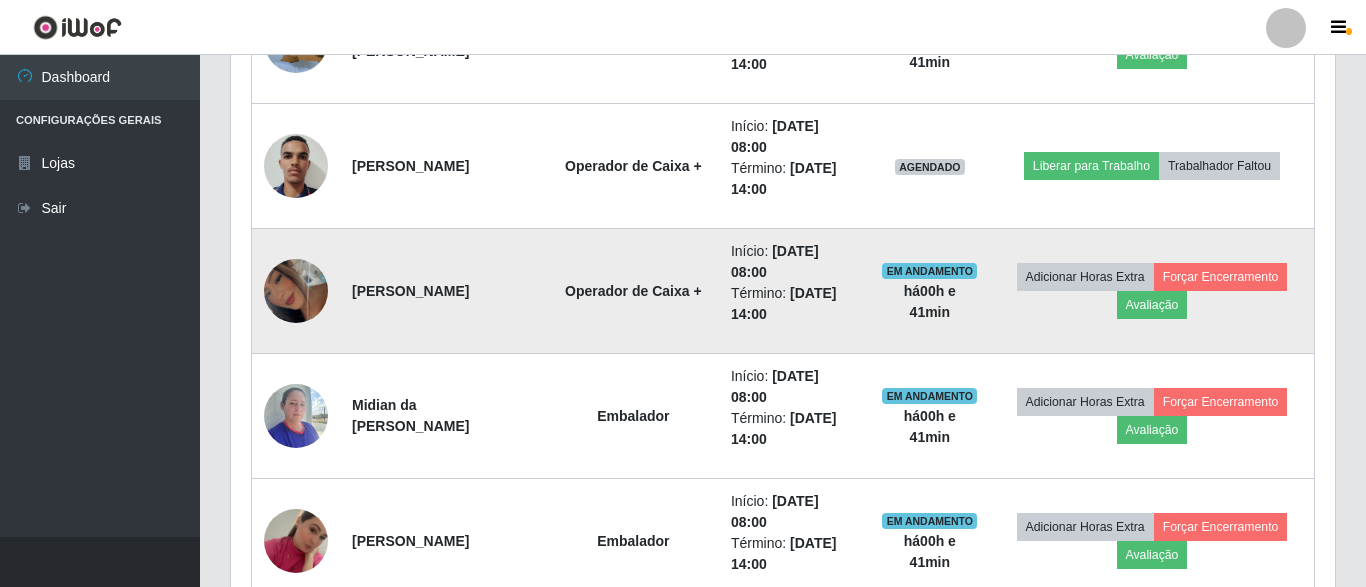 scroll, scrollTop: 999585, scrollLeft: 998913, axis: both 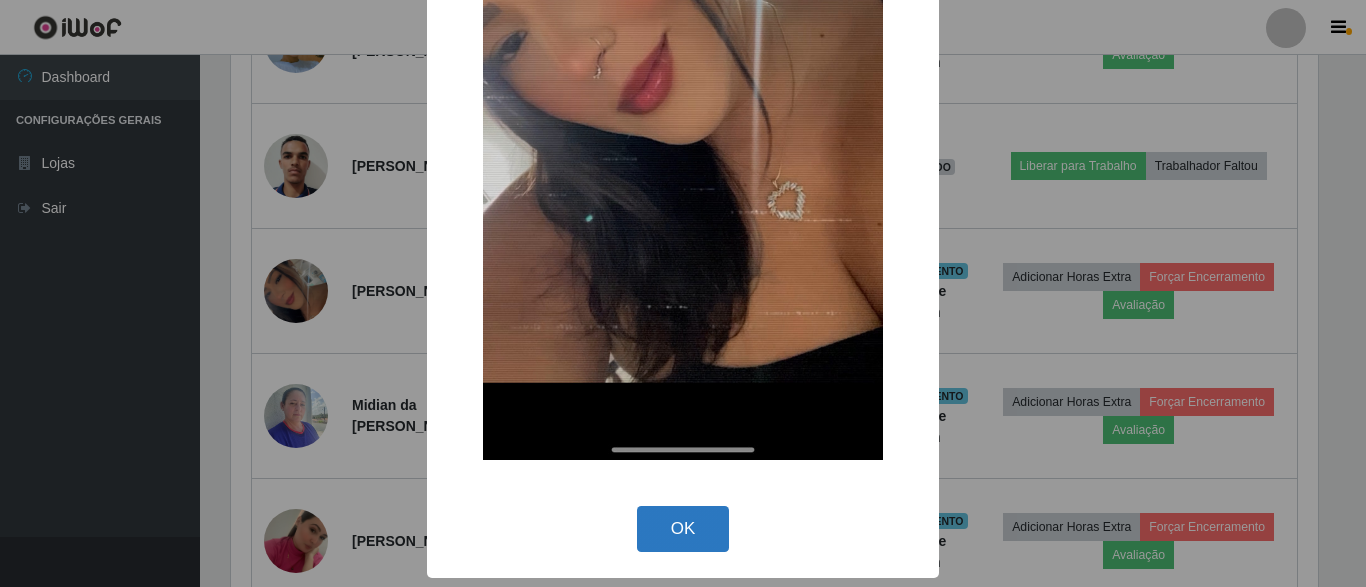 click on "OK" at bounding box center (683, 529) 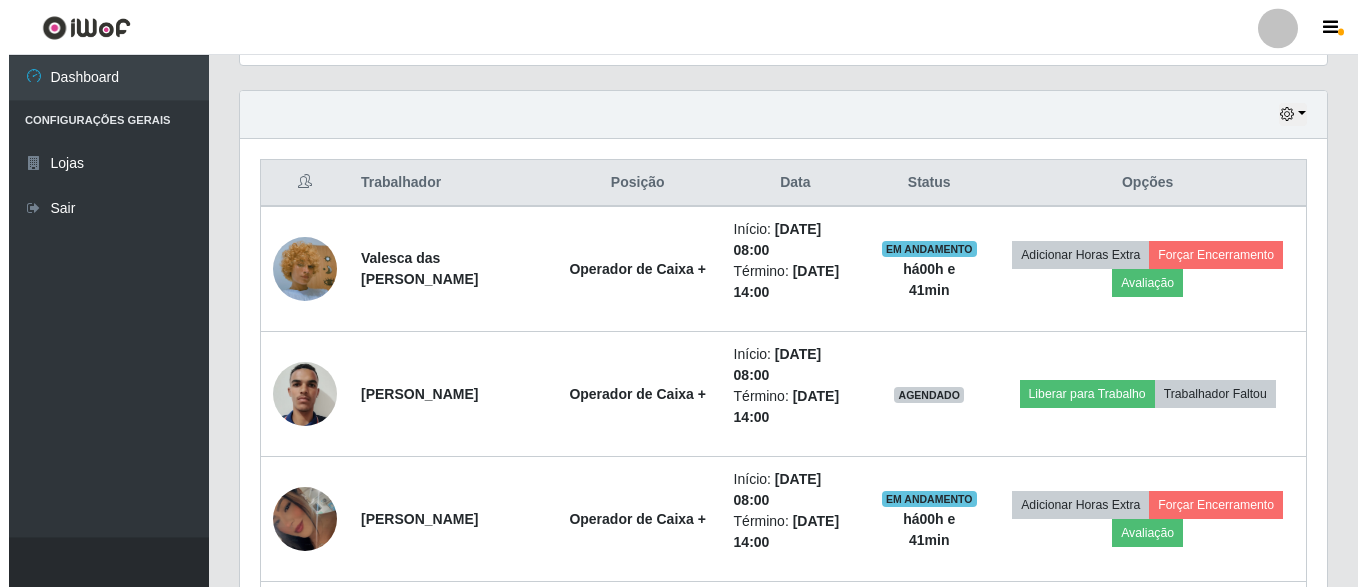 scroll, scrollTop: 592, scrollLeft: 0, axis: vertical 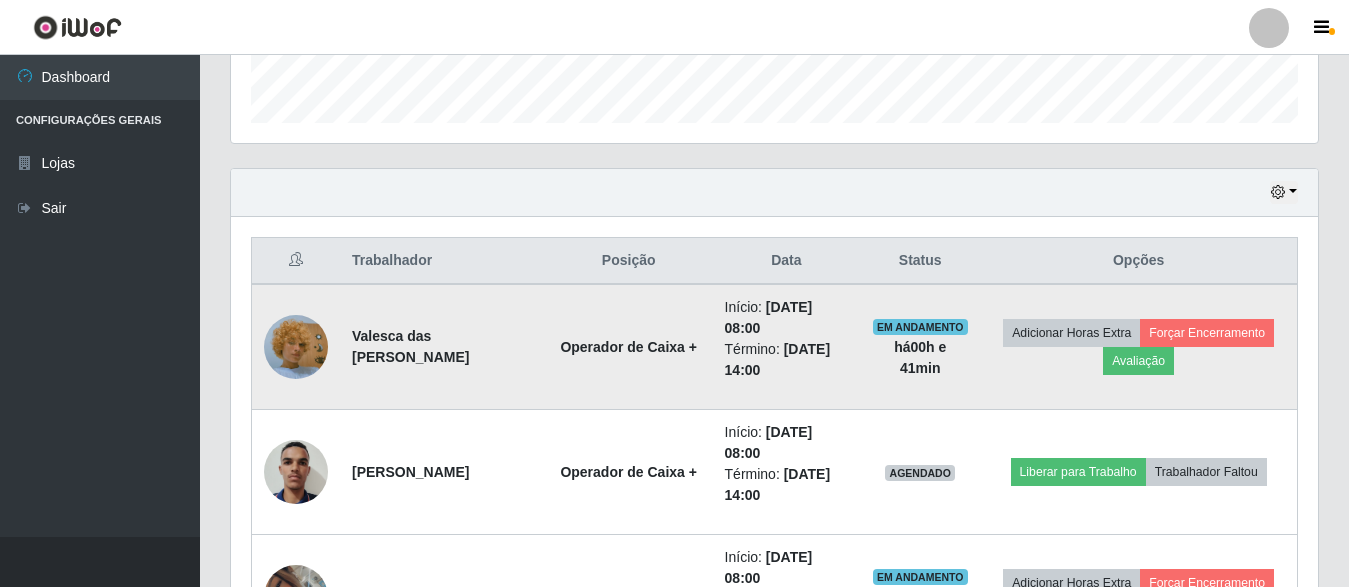 click at bounding box center [296, 347] 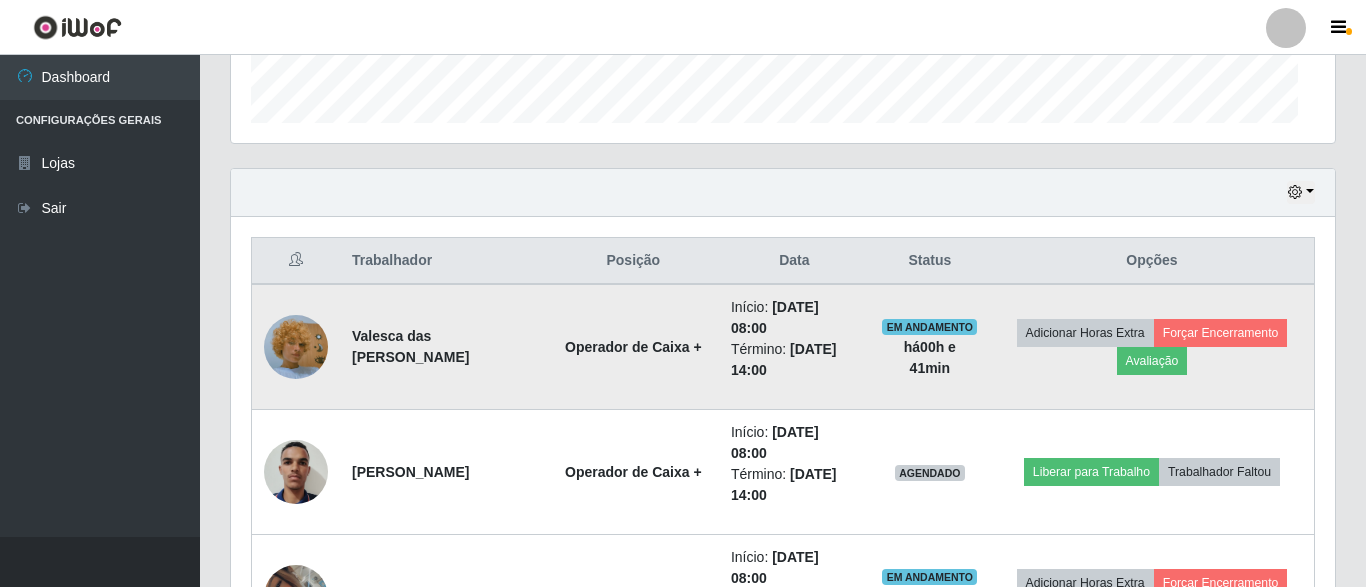 scroll, scrollTop: 999585, scrollLeft: 998913, axis: both 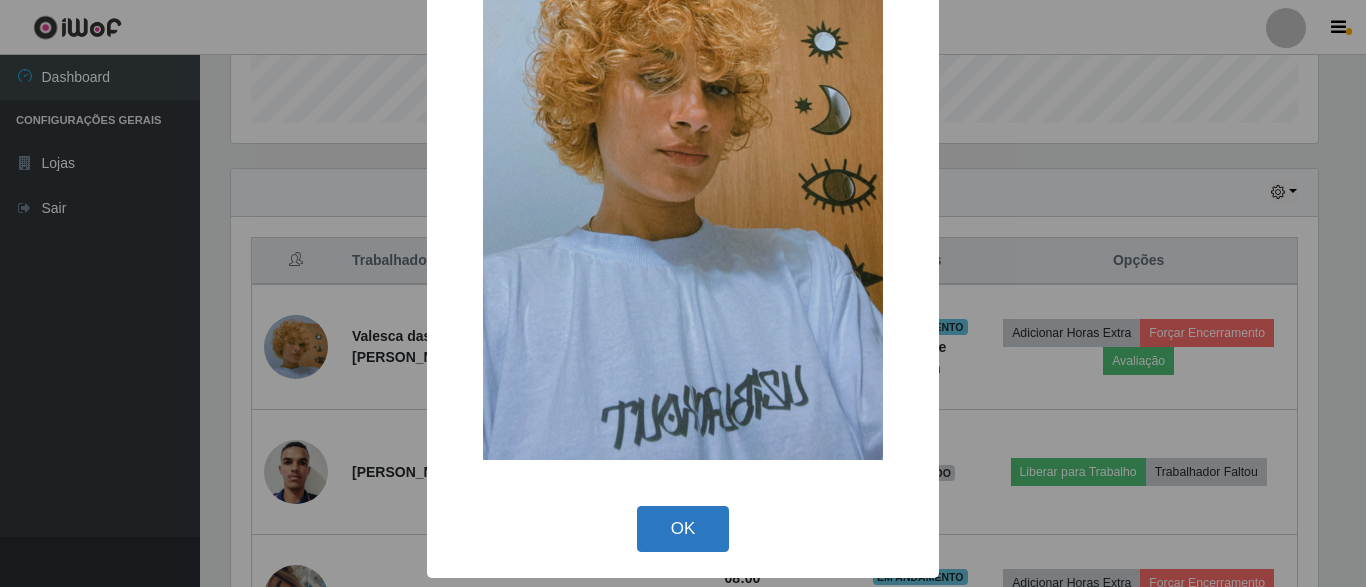 click on "OK" at bounding box center (683, 529) 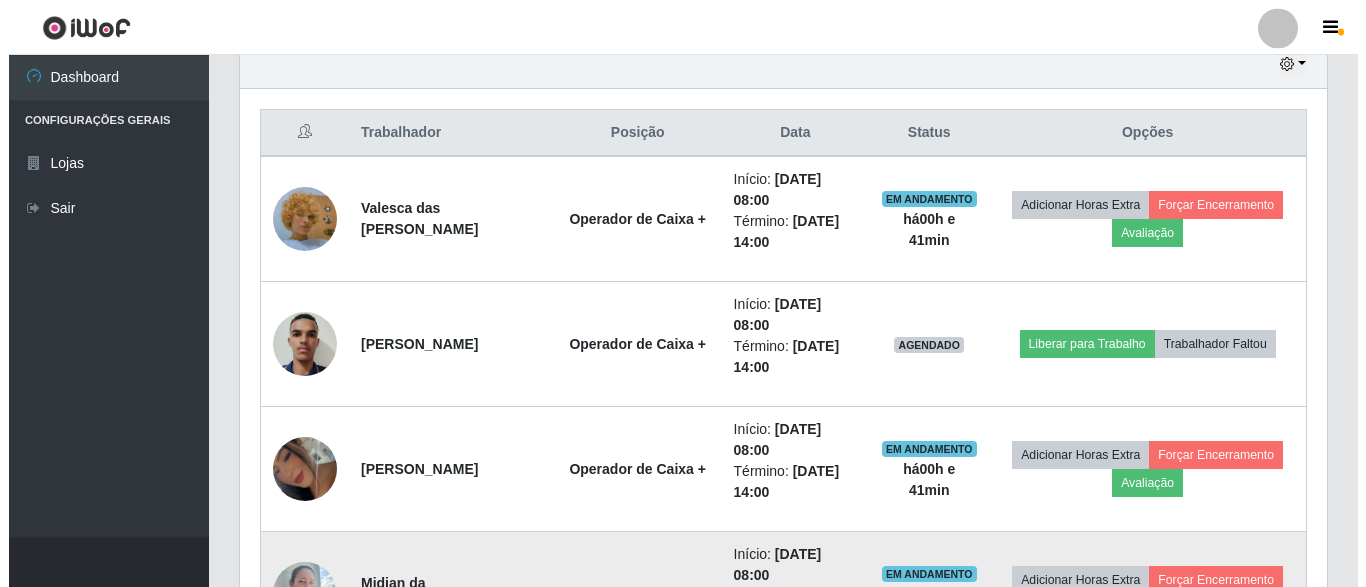 scroll, scrollTop: 898, scrollLeft: 0, axis: vertical 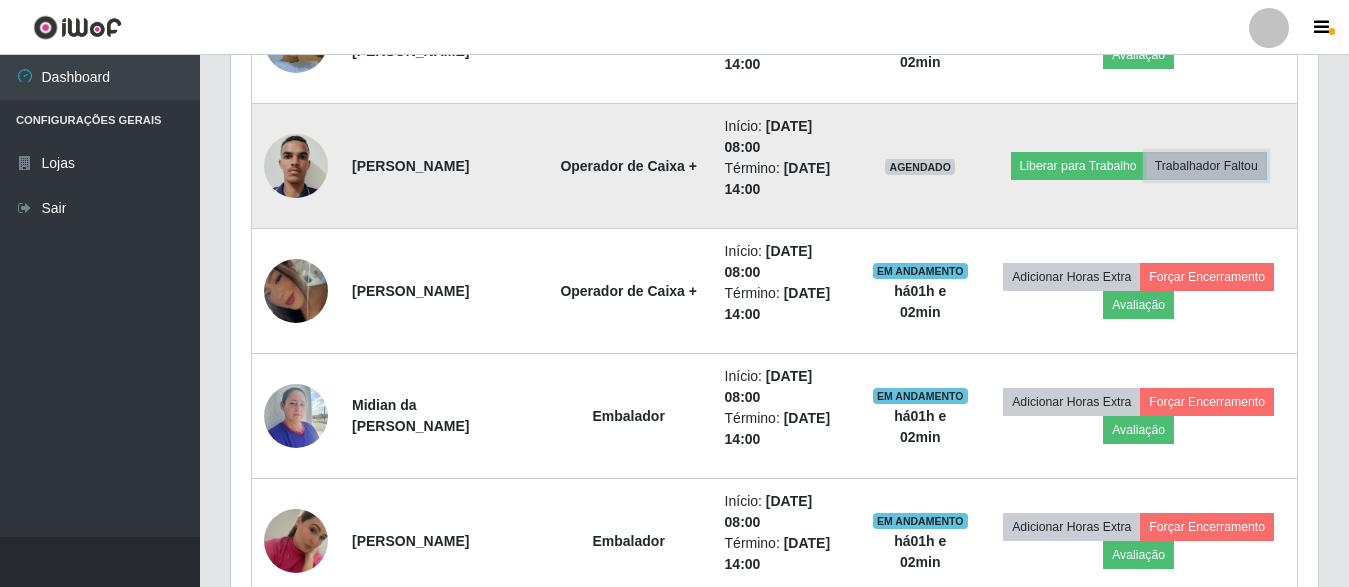 click on "Trabalhador Faltou" at bounding box center (1206, 166) 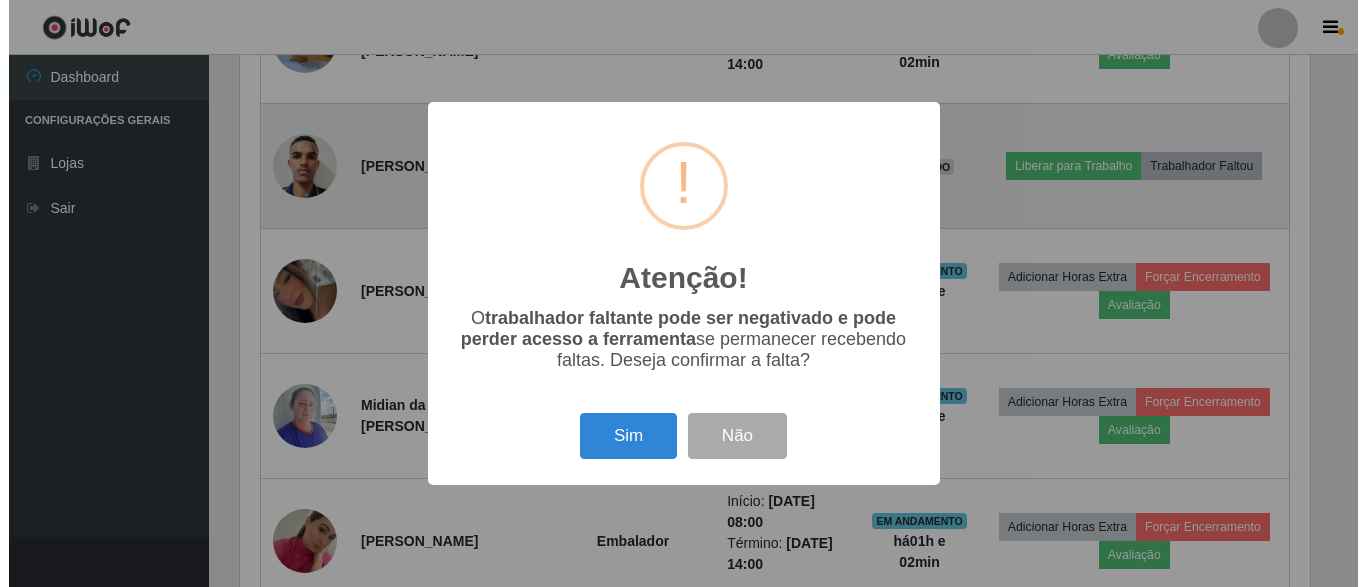 scroll, scrollTop: 999585, scrollLeft: 998913, axis: both 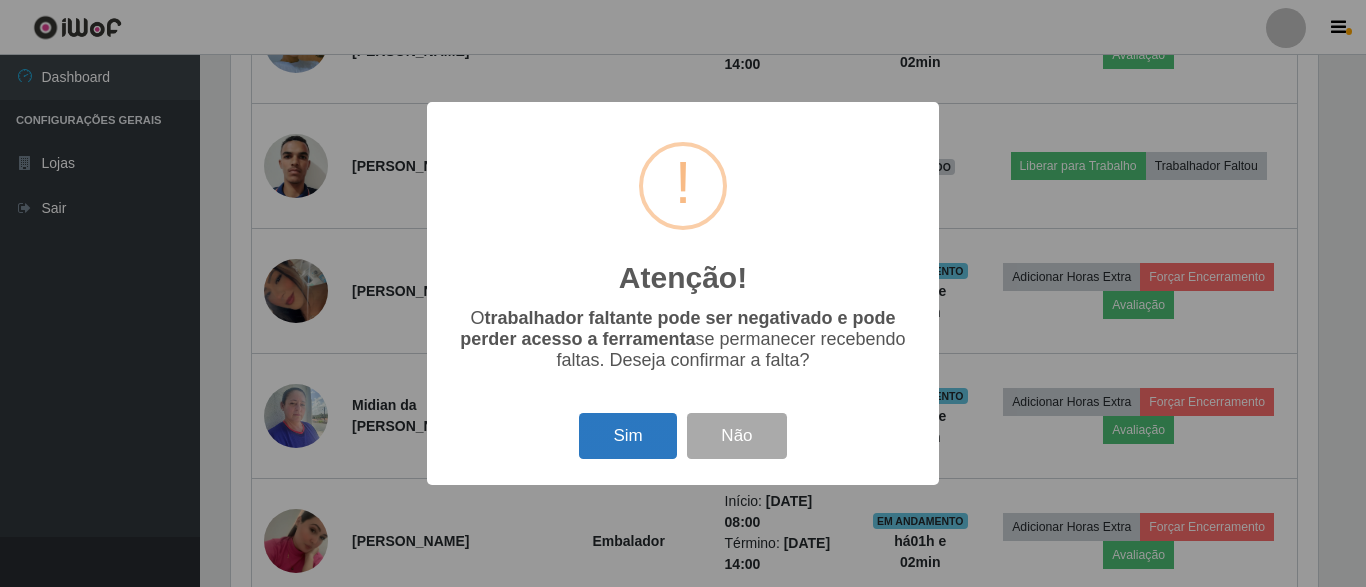 click on "Sim" at bounding box center (627, 436) 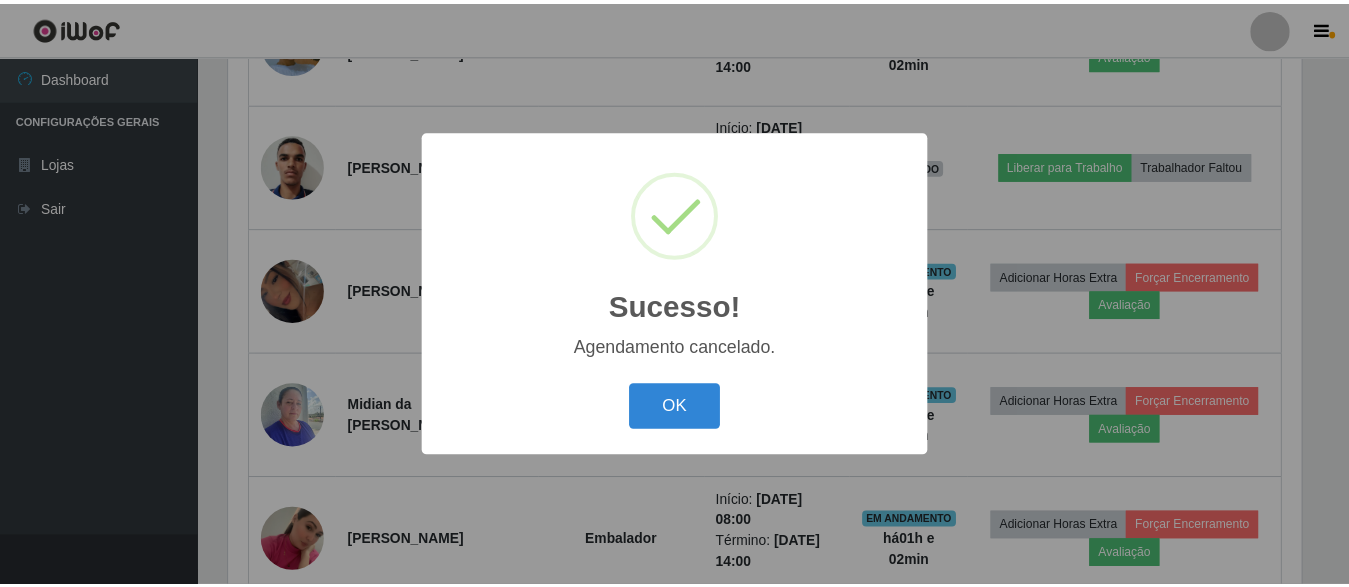 scroll, scrollTop: 999585, scrollLeft: 998913, axis: both 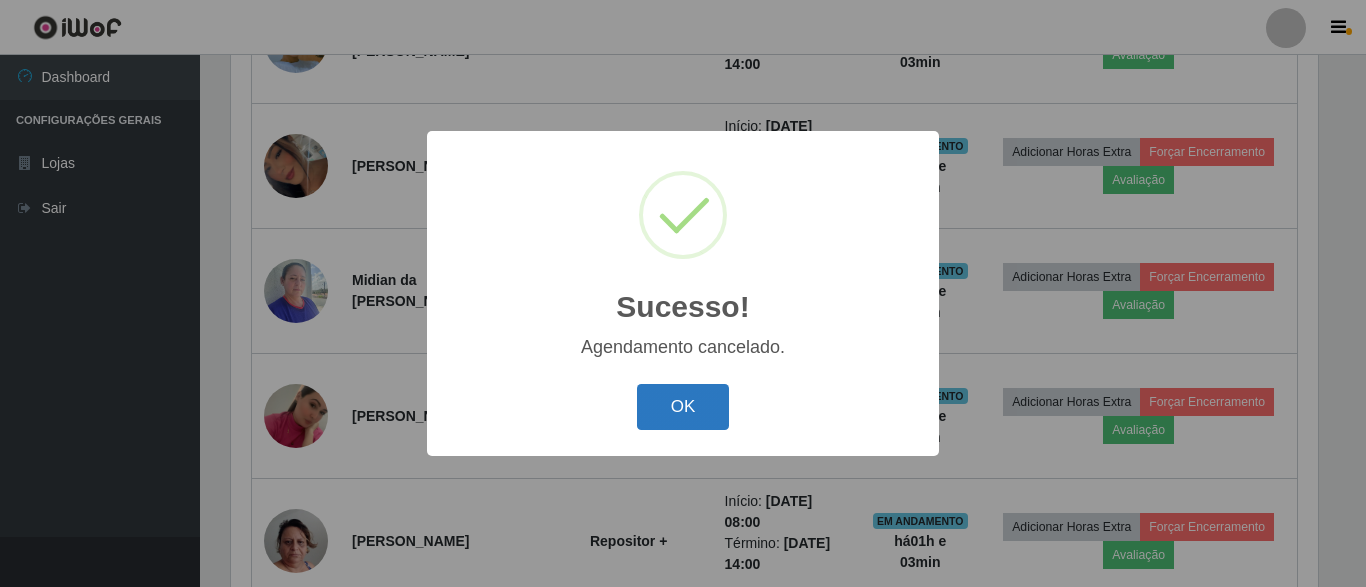 click on "OK" at bounding box center (683, 407) 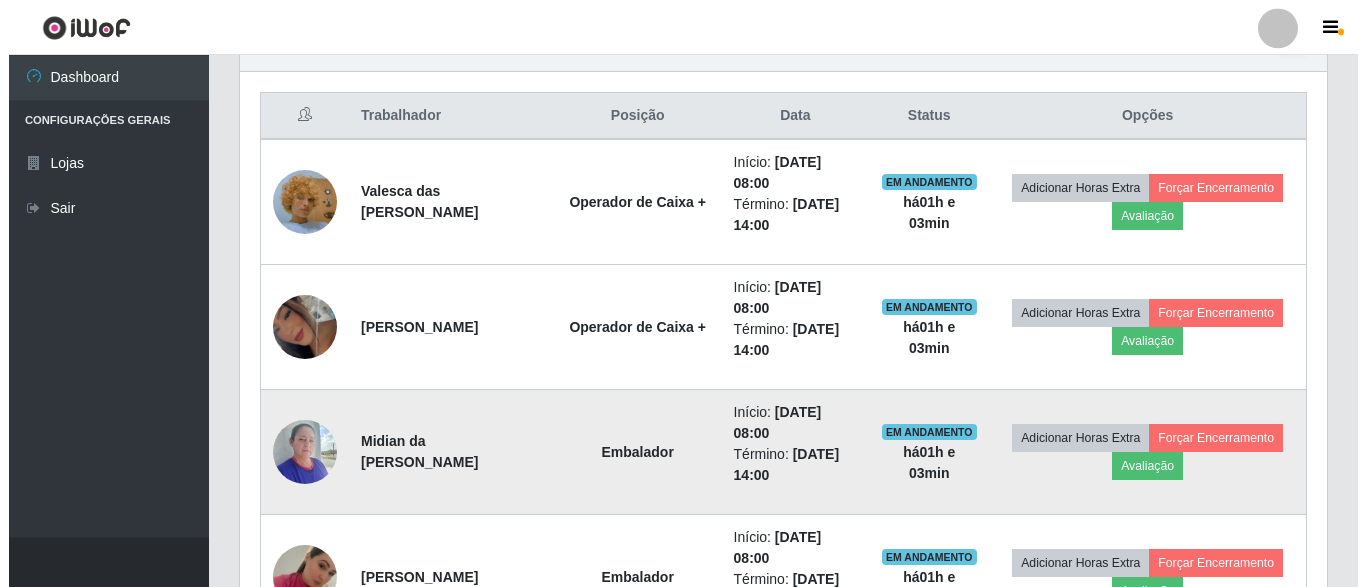 scroll, scrollTop: 592, scrollLeft: 0, axis: vertical 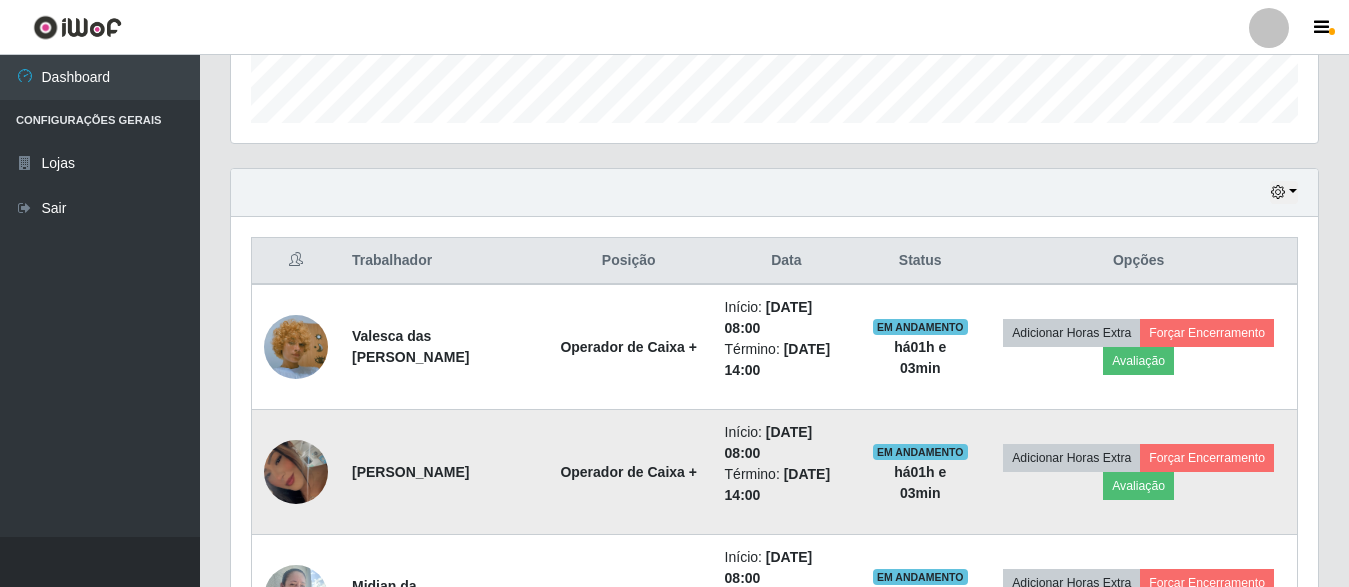 click at bounding box center (296, 472) 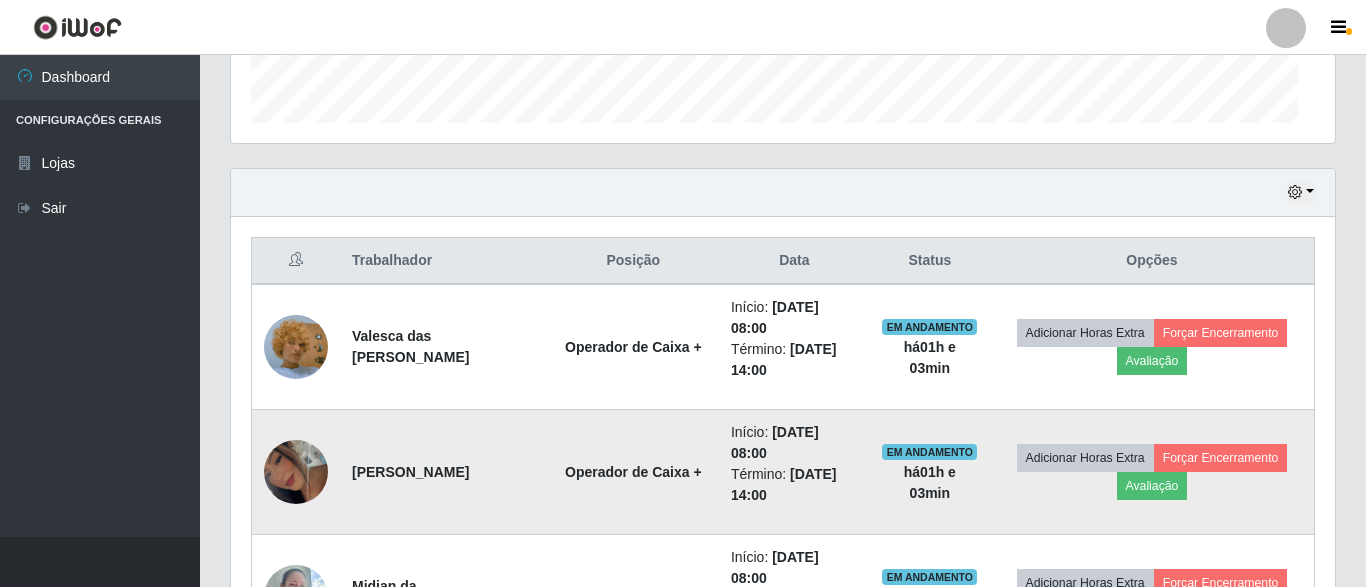scroll, scrollTop: 999585, scrollLeft: 998913, axis: both 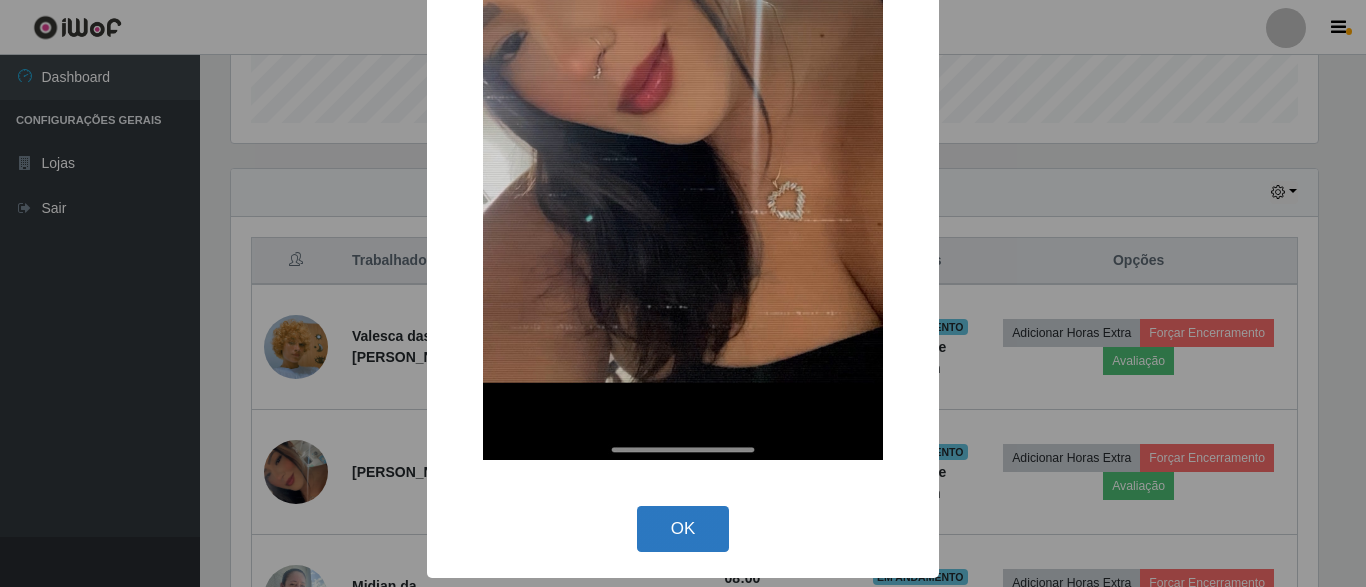 click on "OK" at bounding box center [683, 529] 